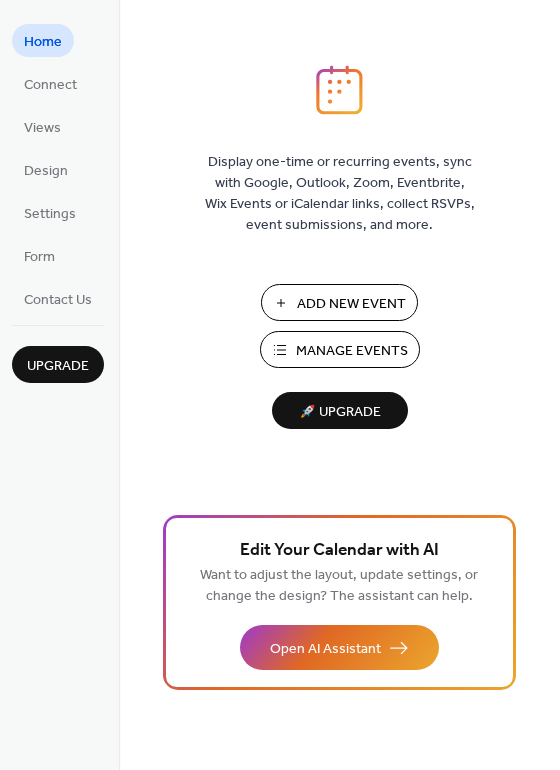 scroll, scrollTop: 0, scrollLeft: 0, axis: both 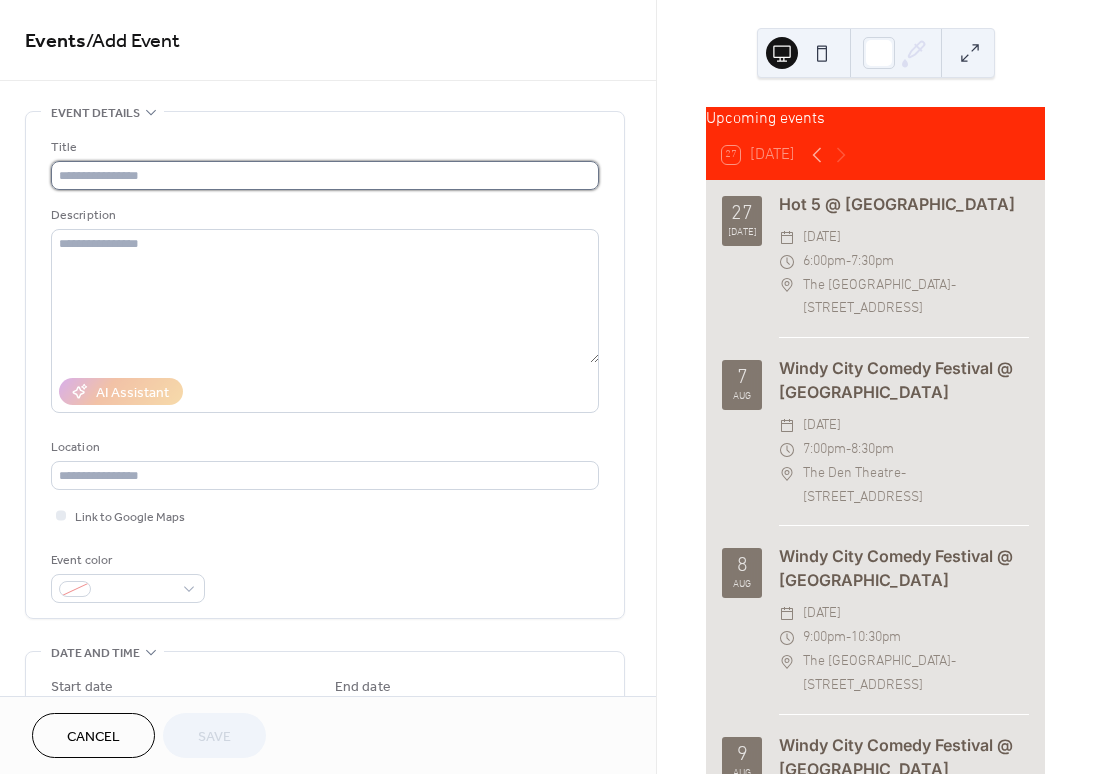 click at bounding box center [325, 175] 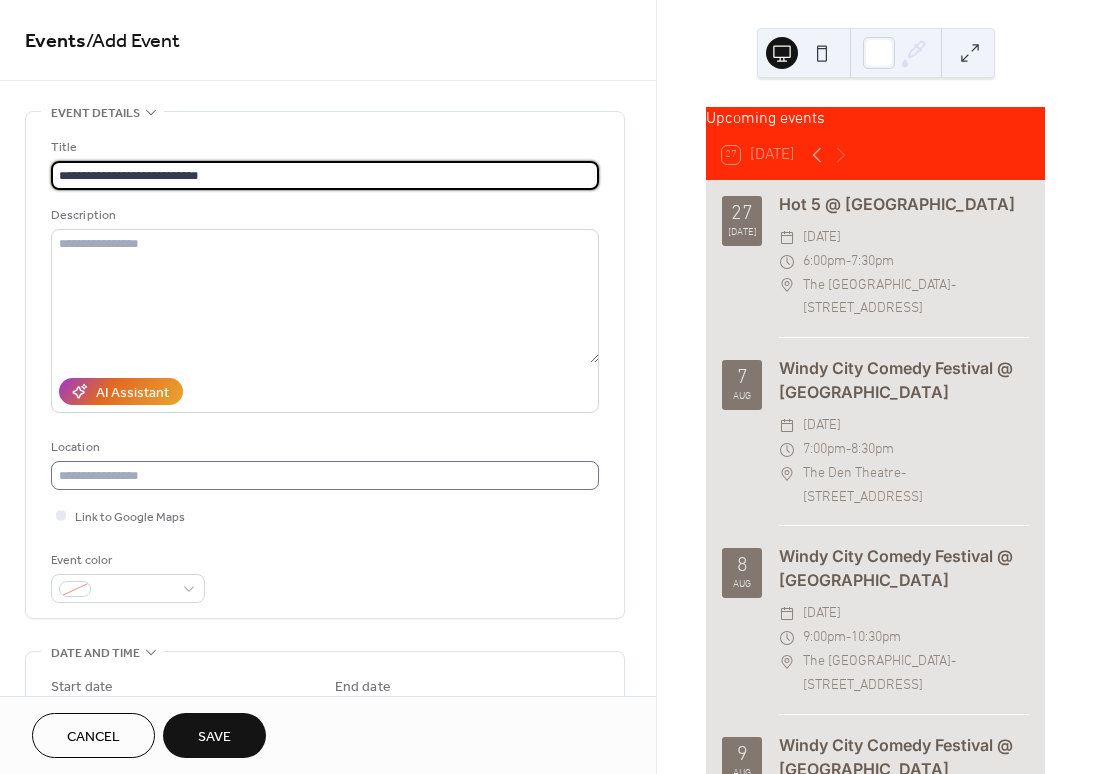 type on "**********" 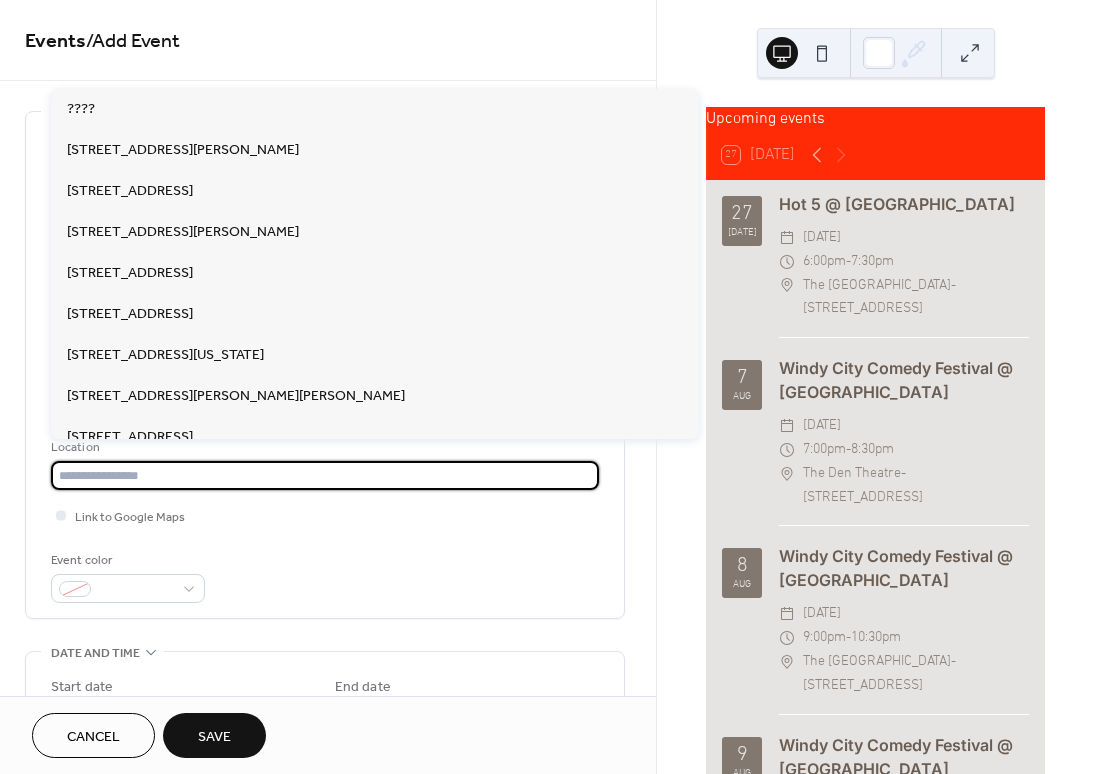 click at bounding box center [325, 475] 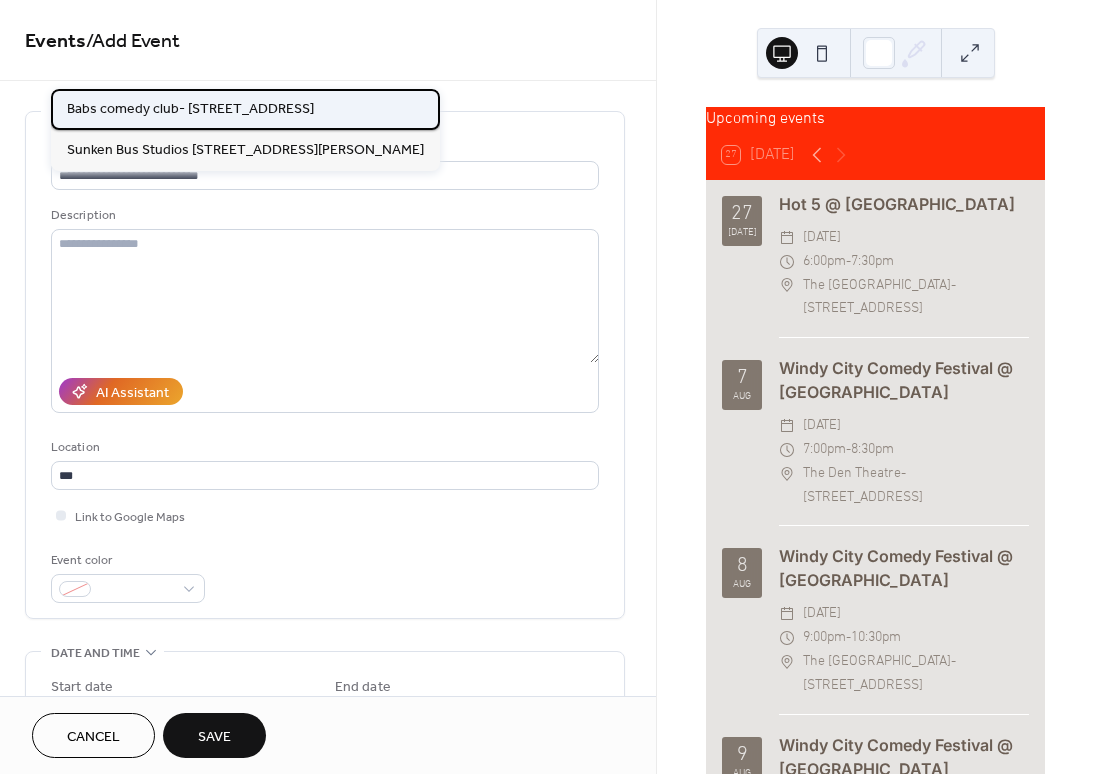 click on "Babs comedy club- 7316 Madison St Forest Park IL 60130" at bounding box center (190, 109) 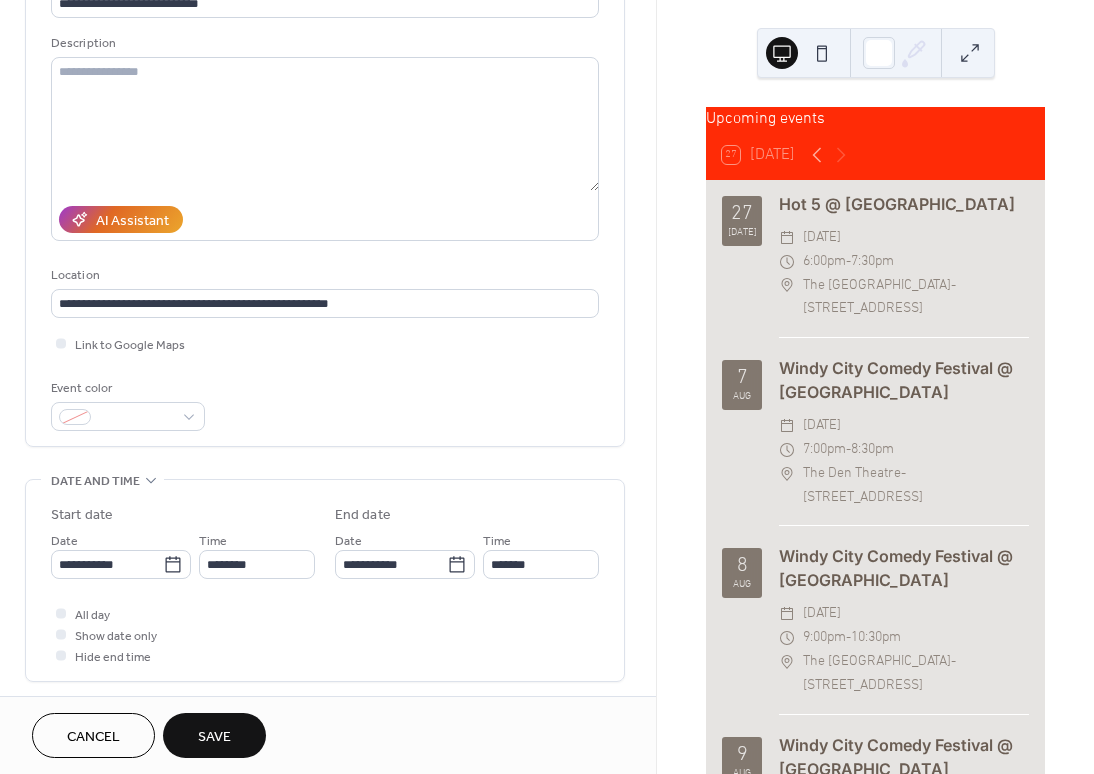 scroll, scrollTop: 246, scrollLeft: 0, axis: vertical 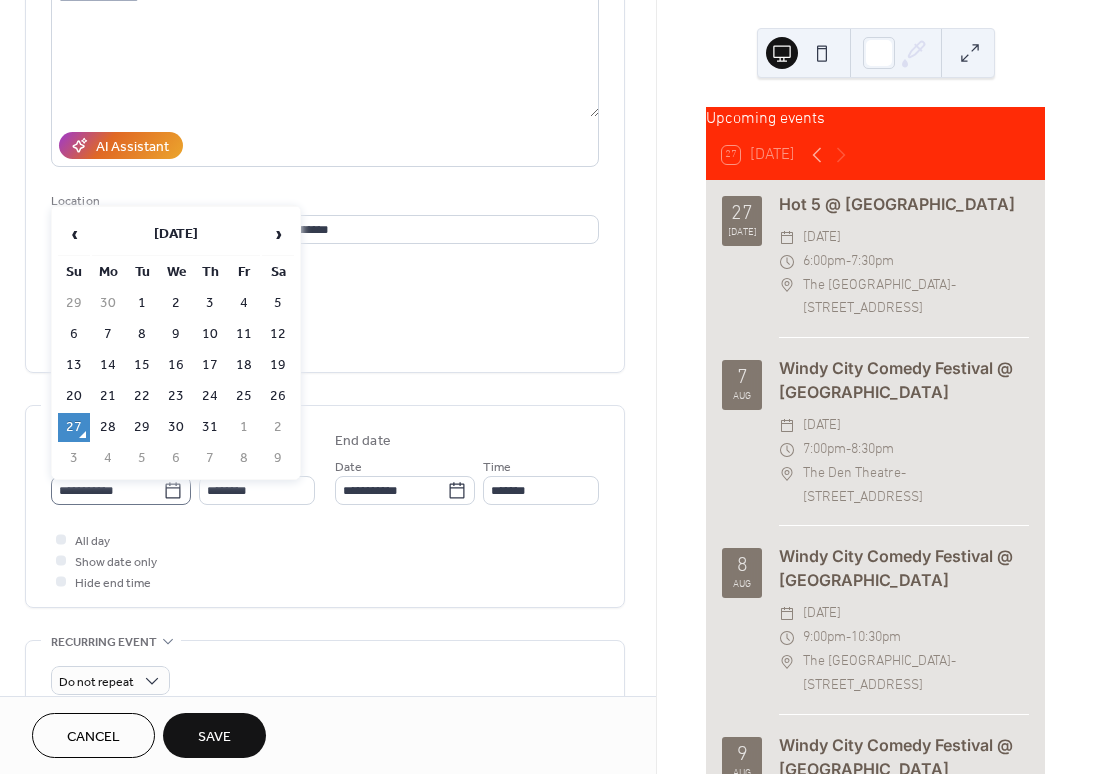 click 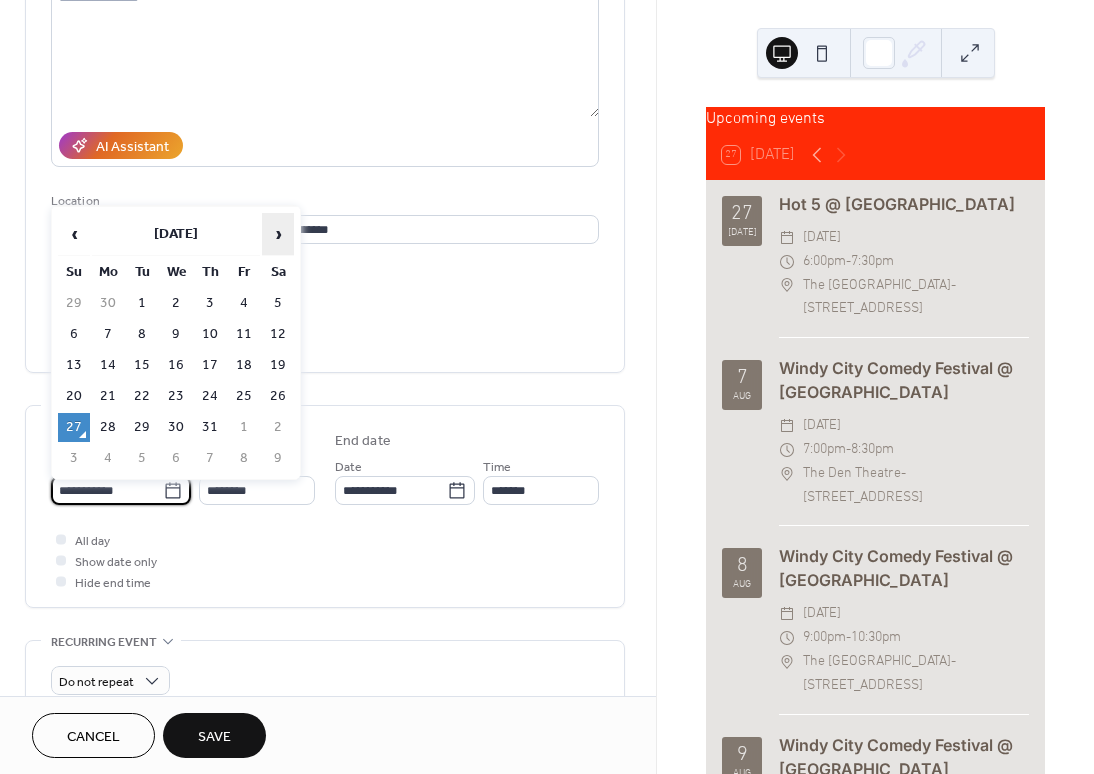 click on "›" at bounding box center (278, 234) 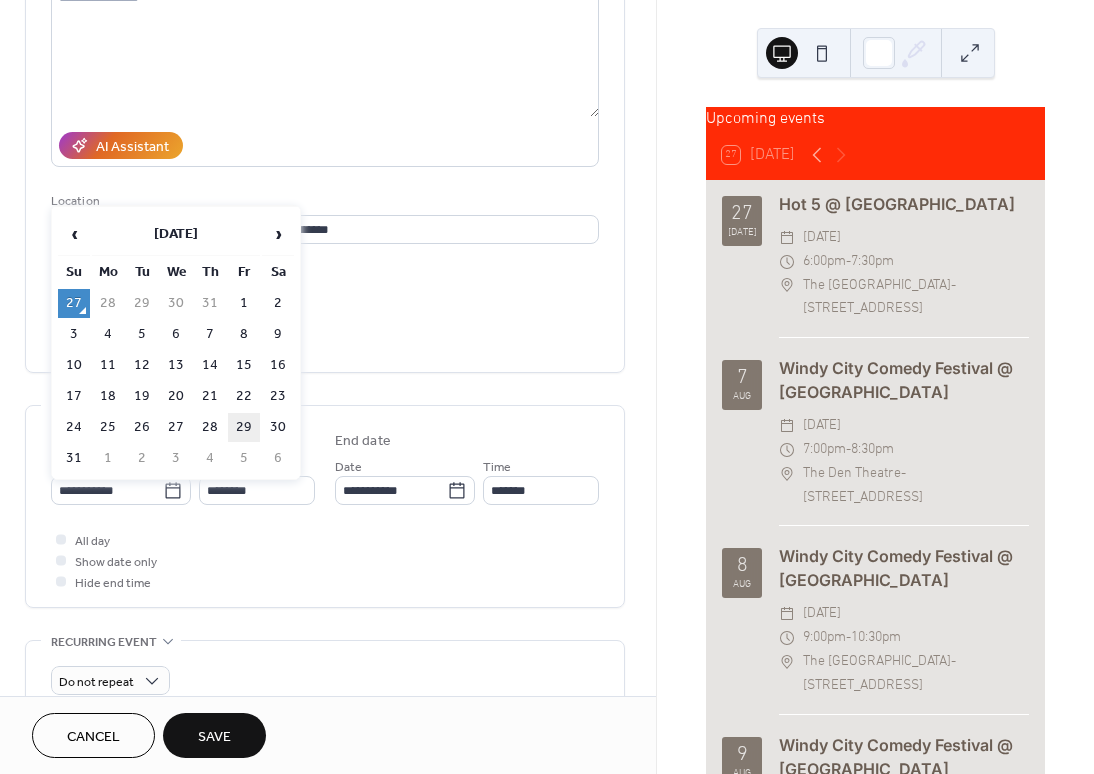 click on "29" at bounding box center (244, 427) 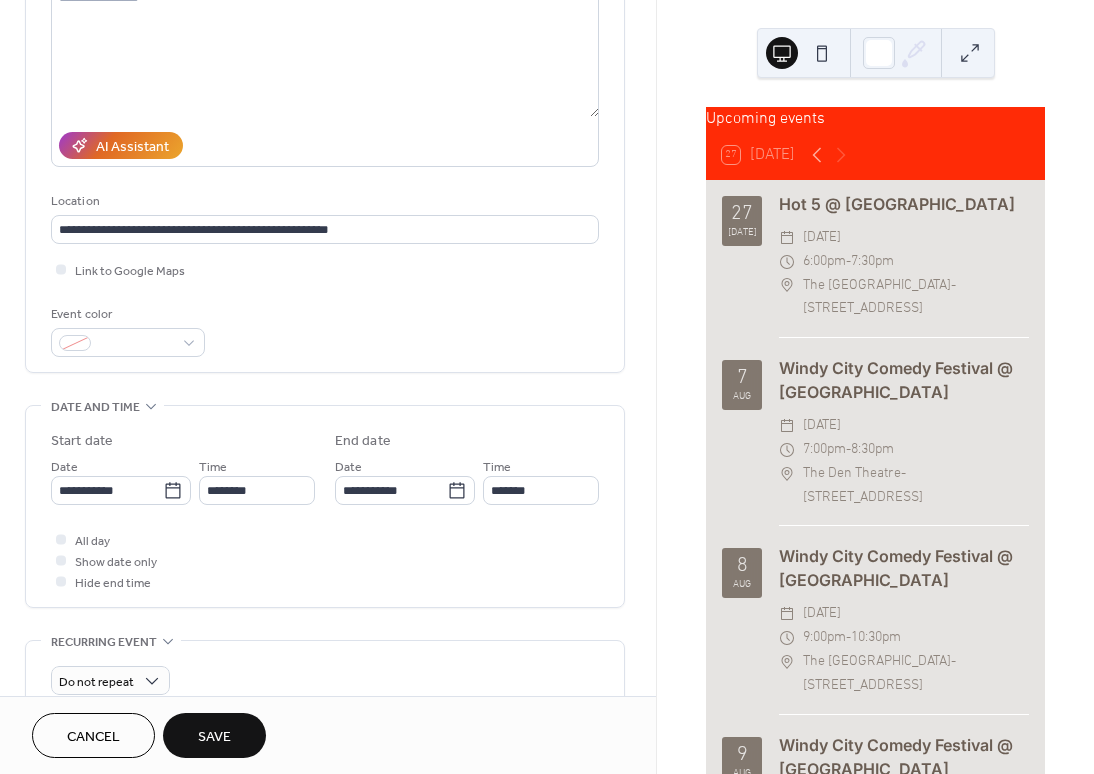 type on "**********" 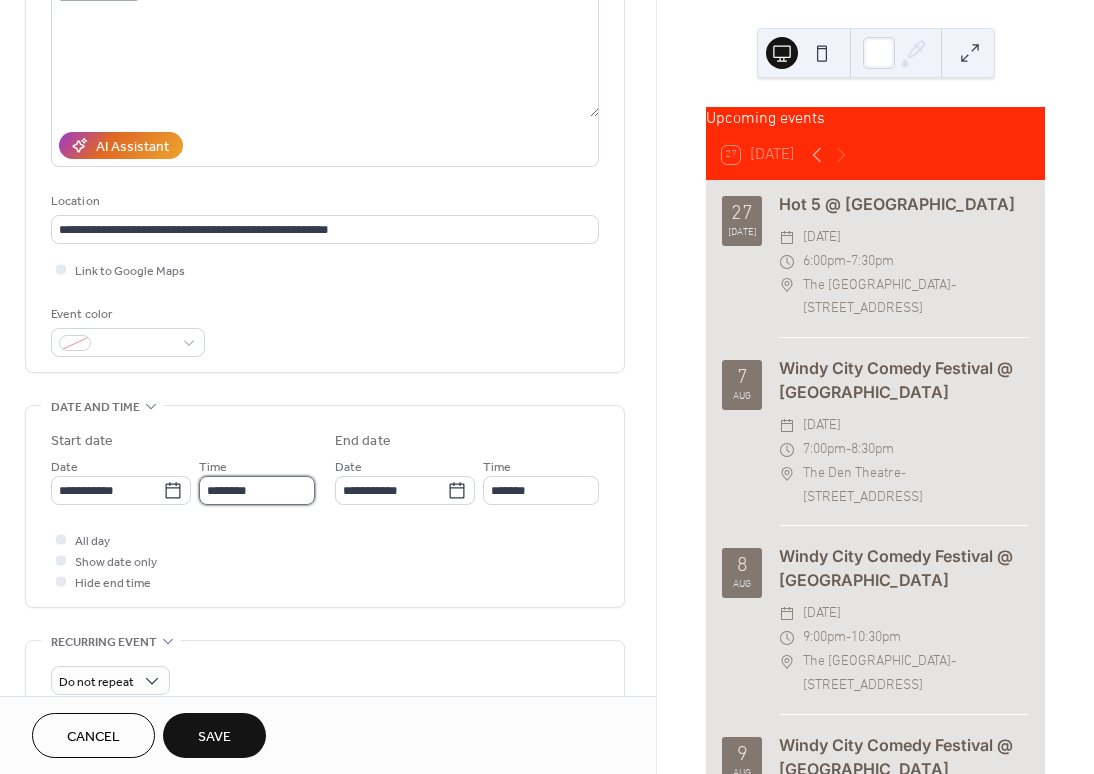 click on "********" at bounding box center (257, 490) 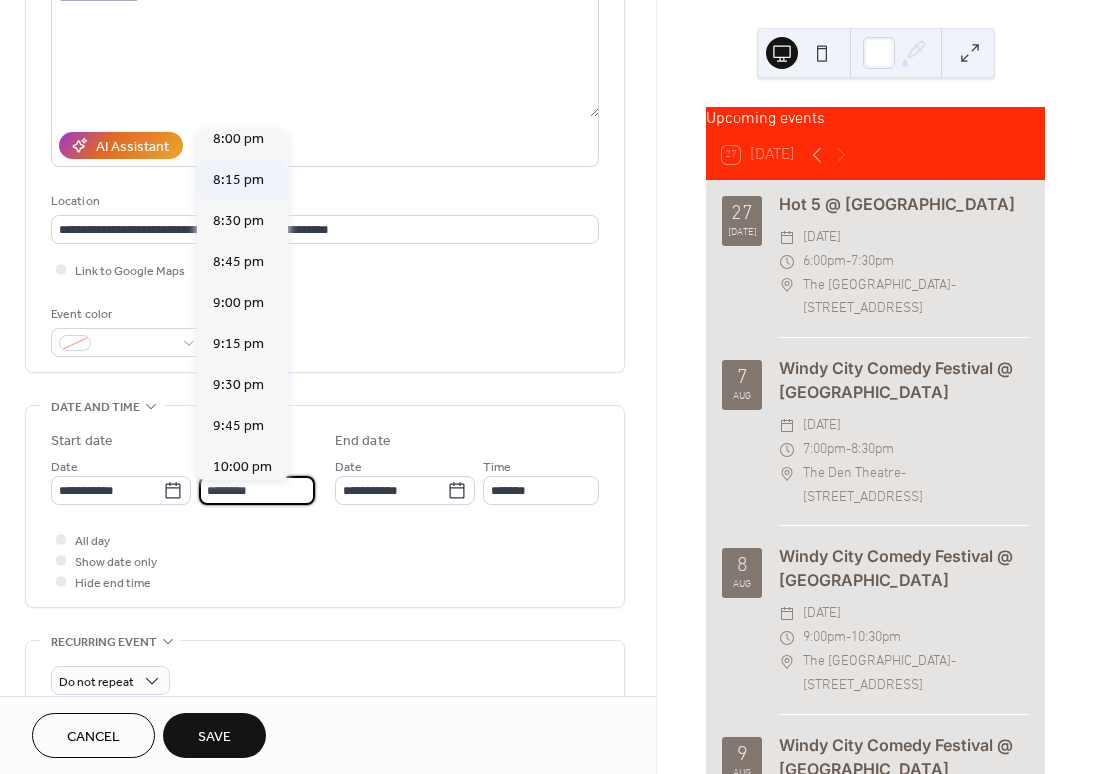 scroll, scrollTop: 3284, scrollLeft: 0, axis: vertical 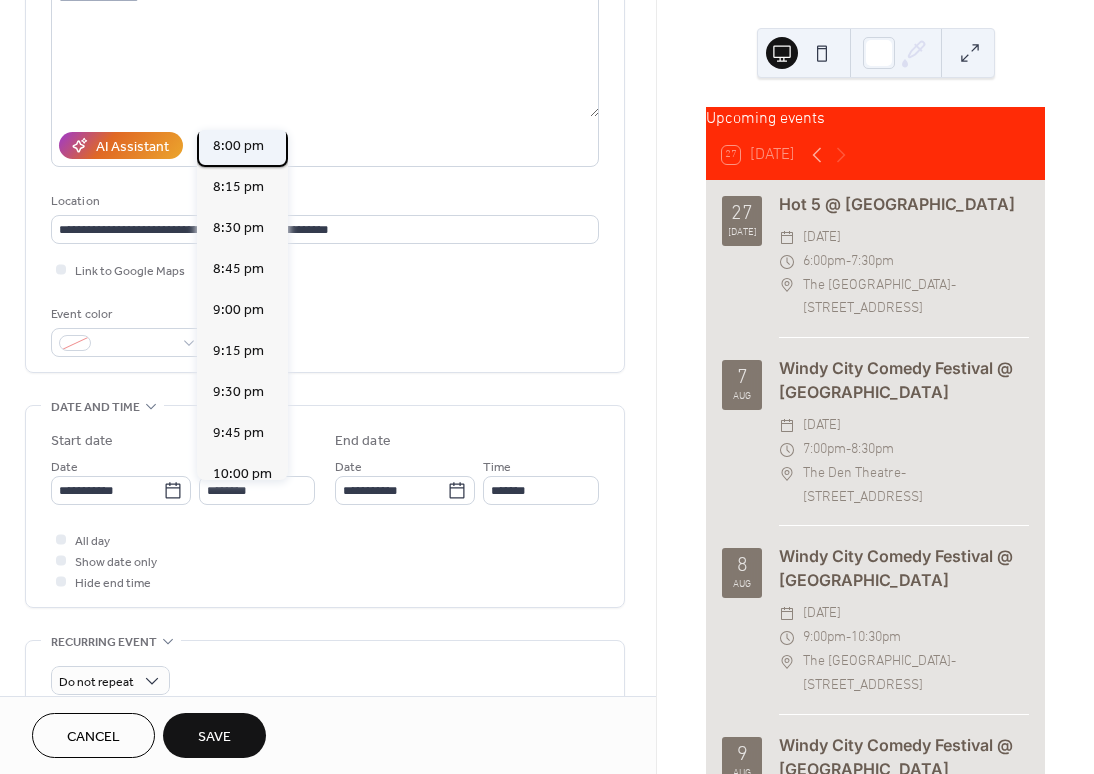 click on "8:00 pm" at bounding box center (238, 146) 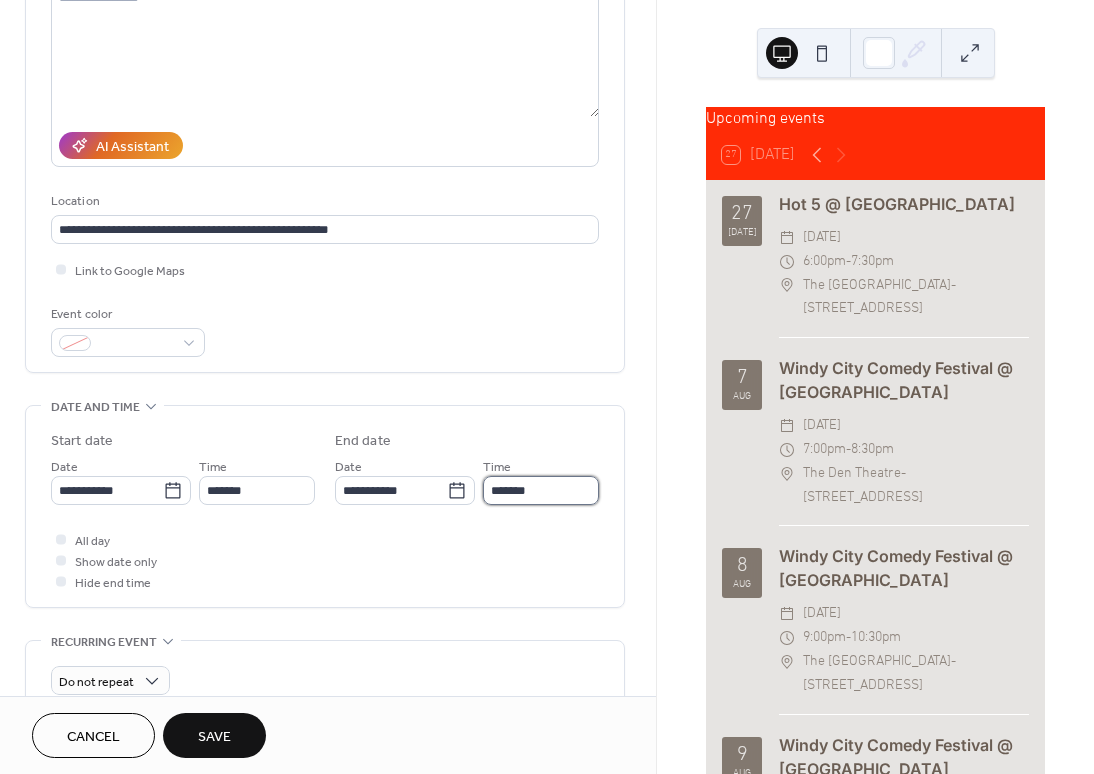 click on "*******" at bounding box center (541, 490) 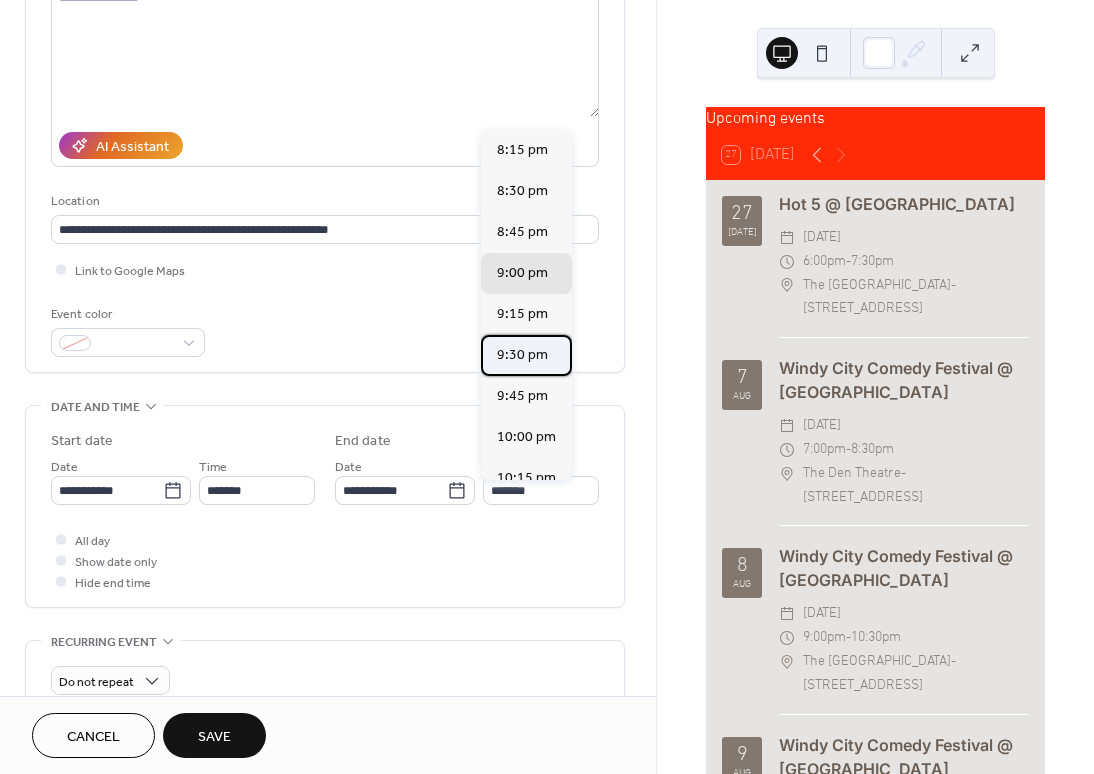 click on "9:30 pm" at bounding box center (522, 355) 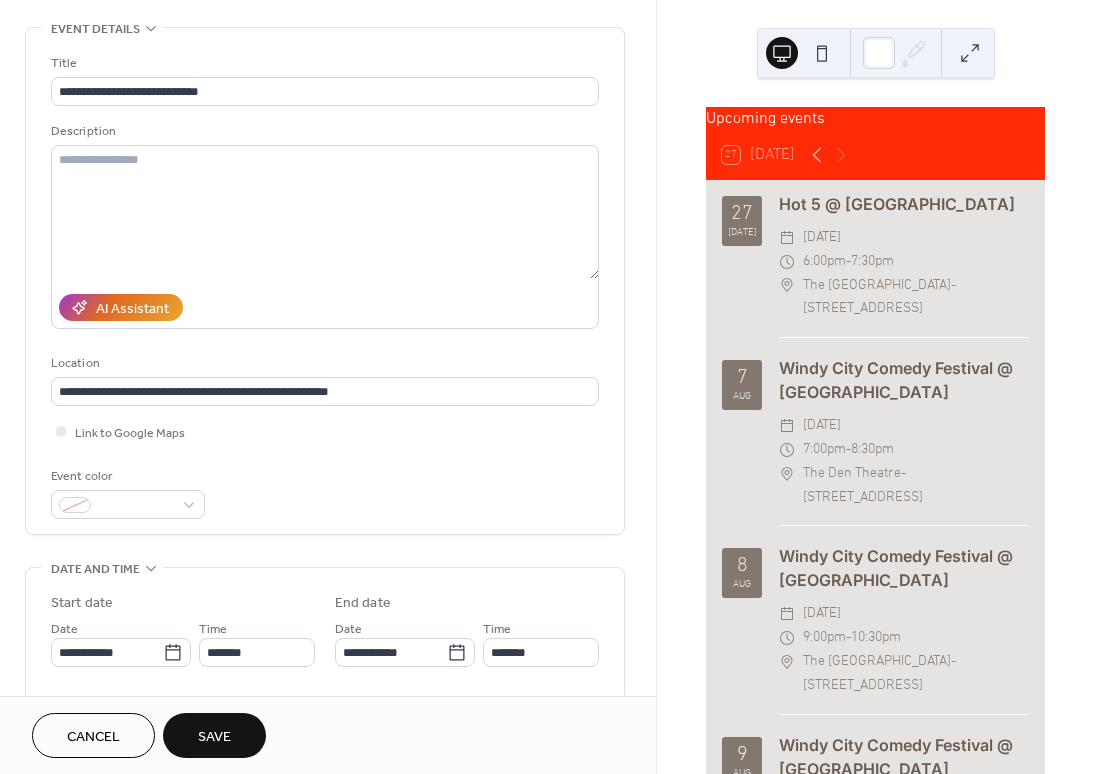 scroll, scrollTop: 88, scrollLeft: 0, axis: vertical 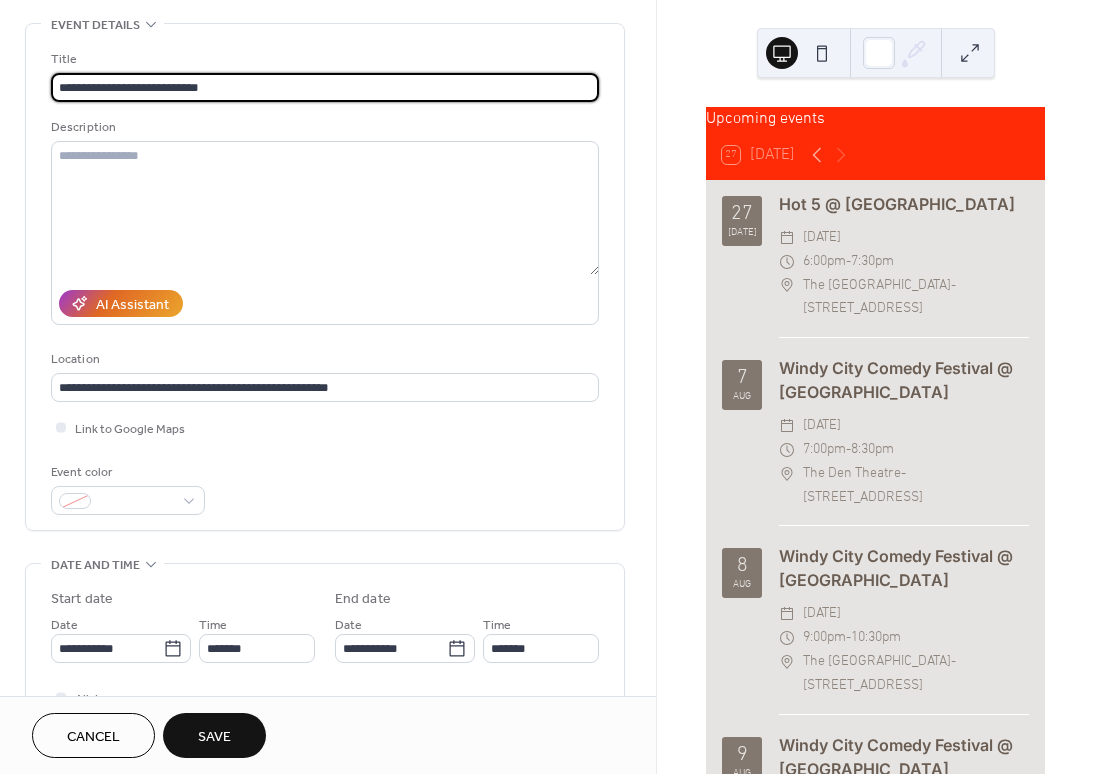 drag, startPoint x: 106, startPoint y: 89, endPoint x: 28, endPoint y: 92, distance: 78.05767 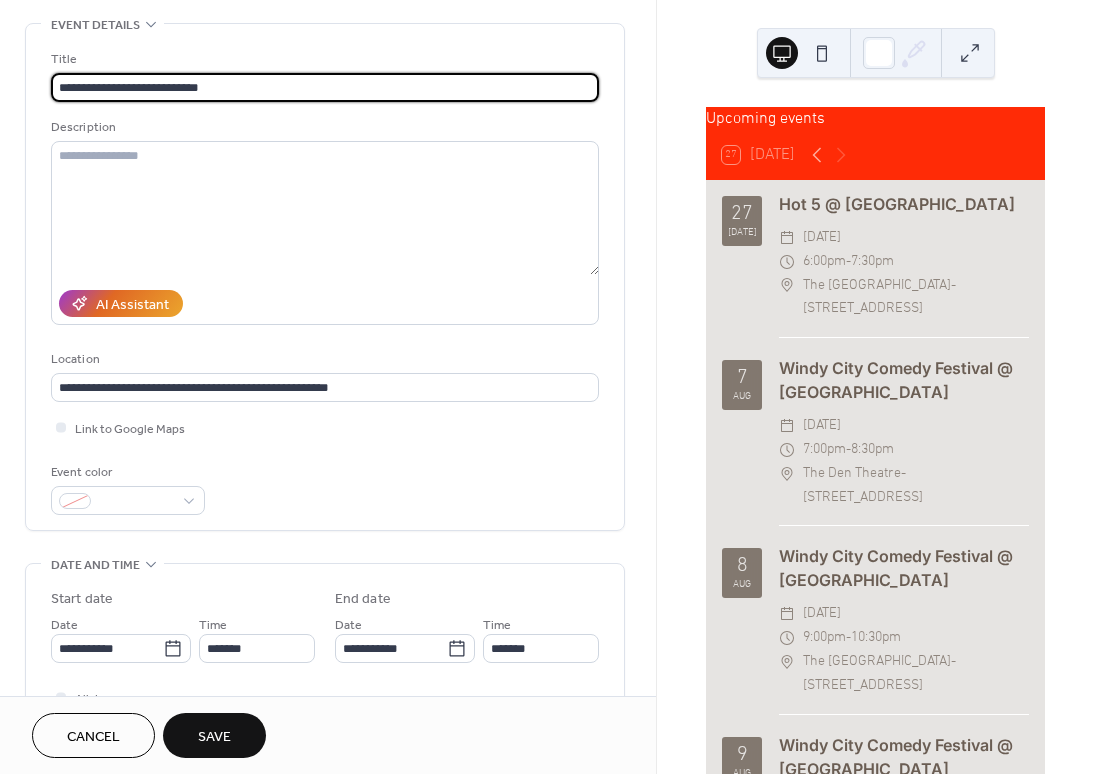 click on "**********" at bounding box center [325, 277] 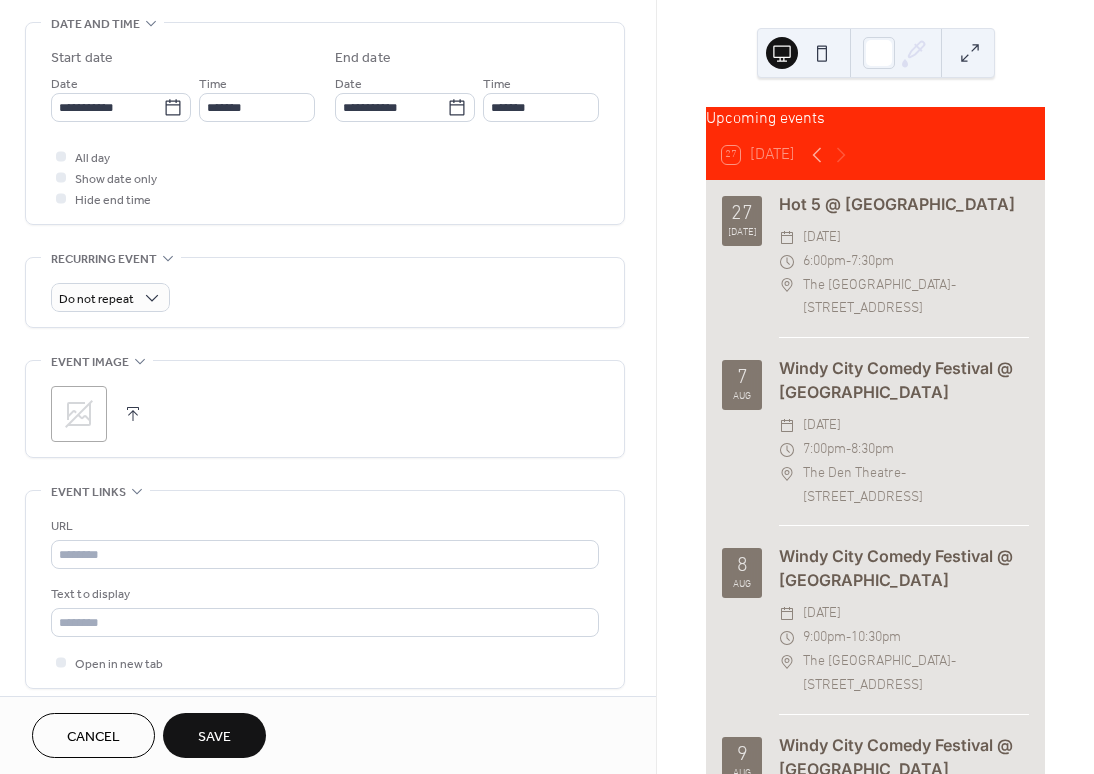 scroll, scrollTop: 450, scrollLeft: 0, axis: vertical 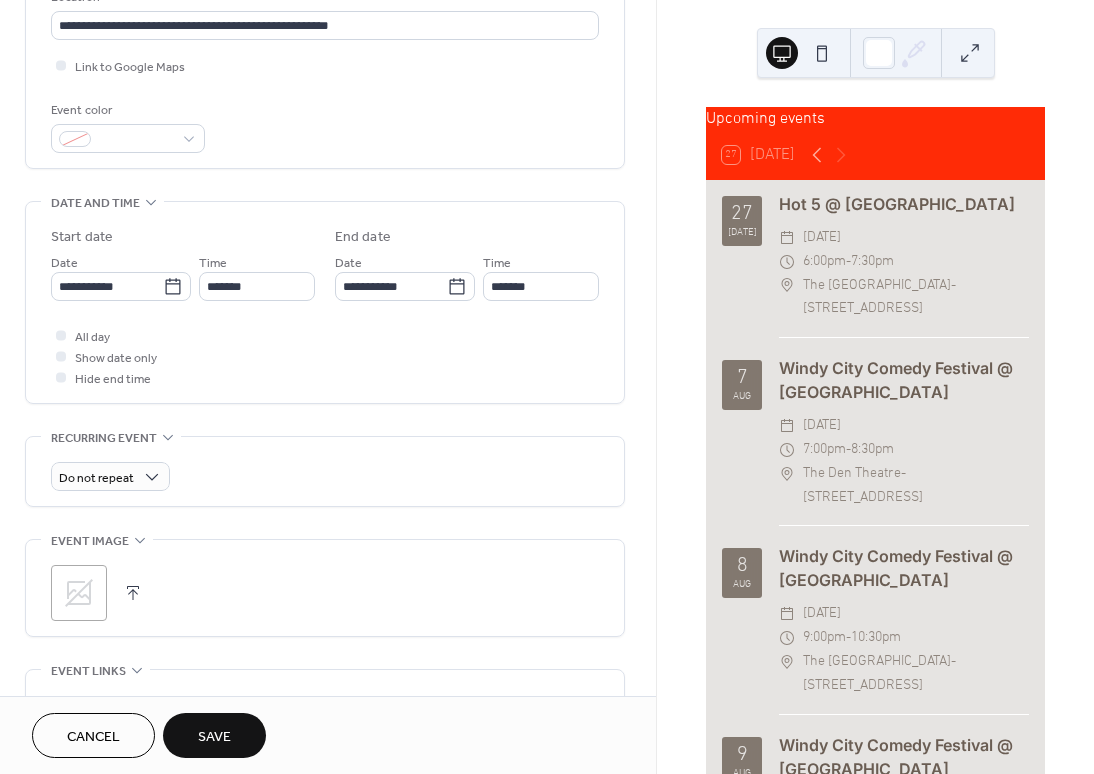 type on "**********" 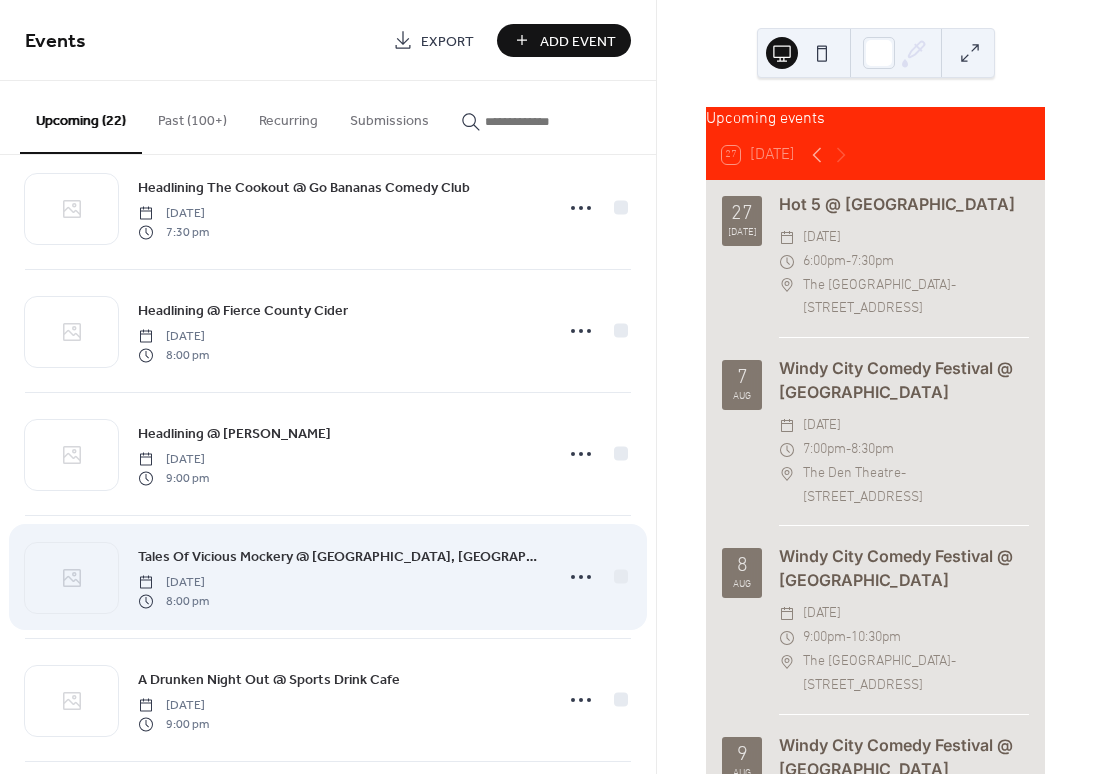 scroll, scrollTop: 903, scrollLeft: 0, axis: vertical 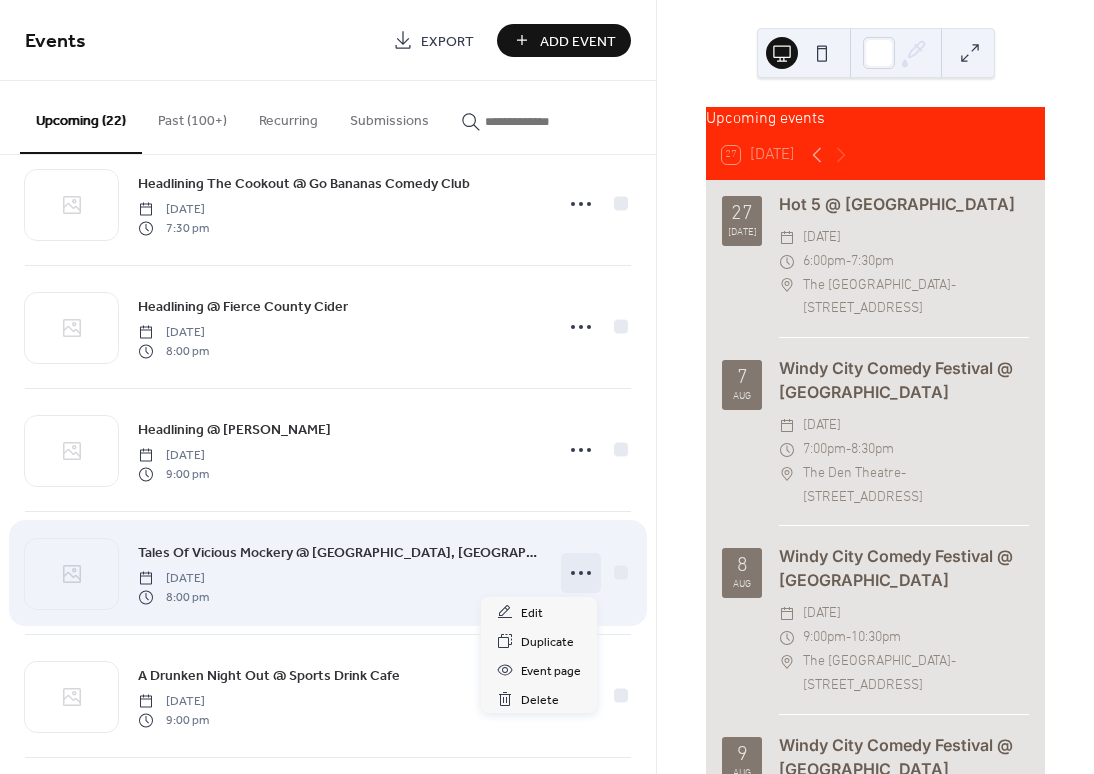 click 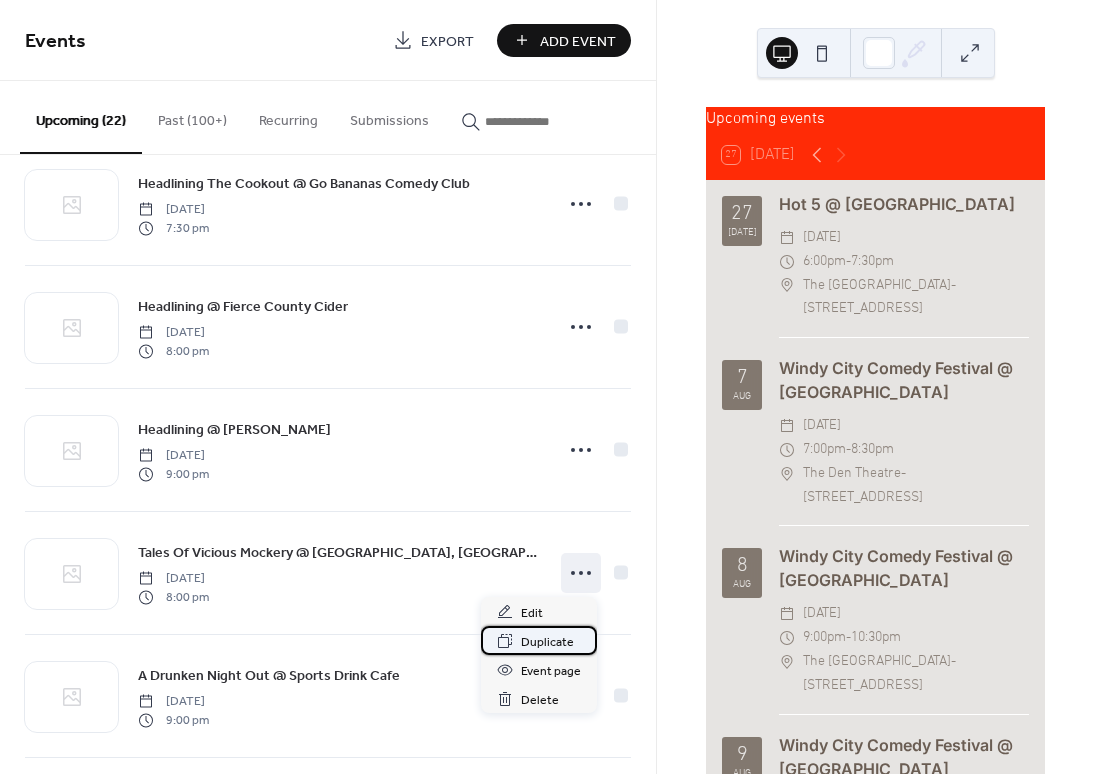 click on "Duplicate" at bounding box center [547, 642] 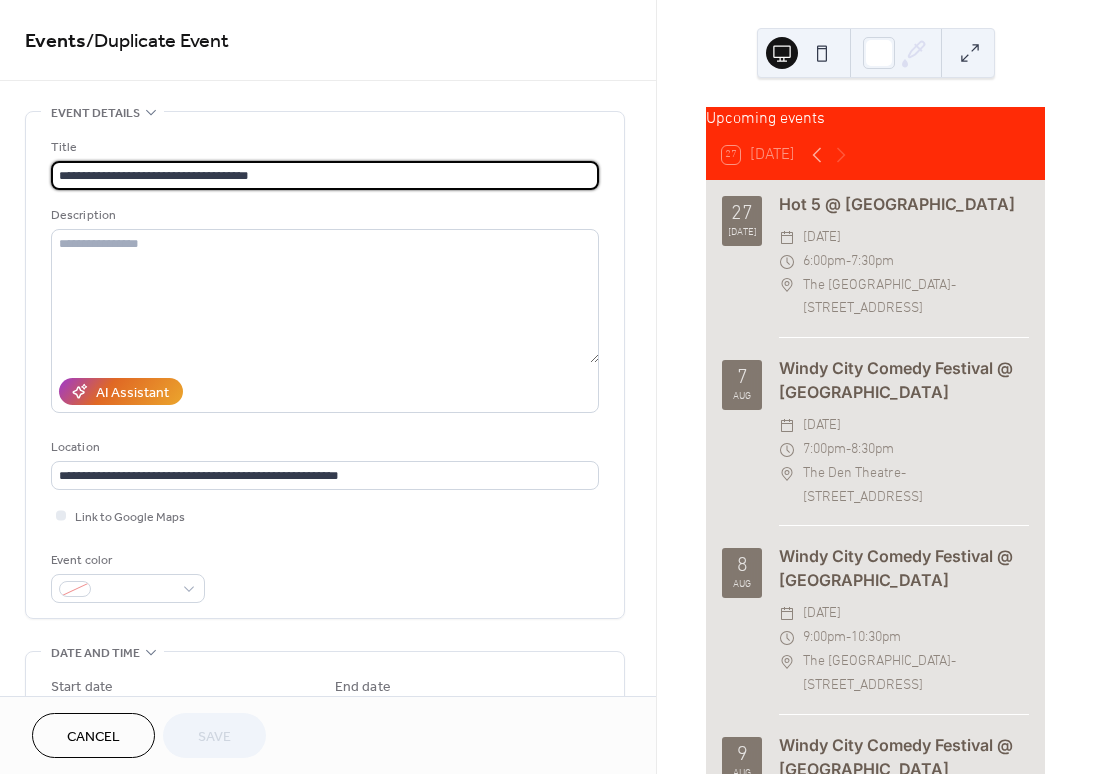 drag, startPoint x: 294, startPoint y: 174, endPoint x: 207, endPoint y: 168, distance: 87.20665 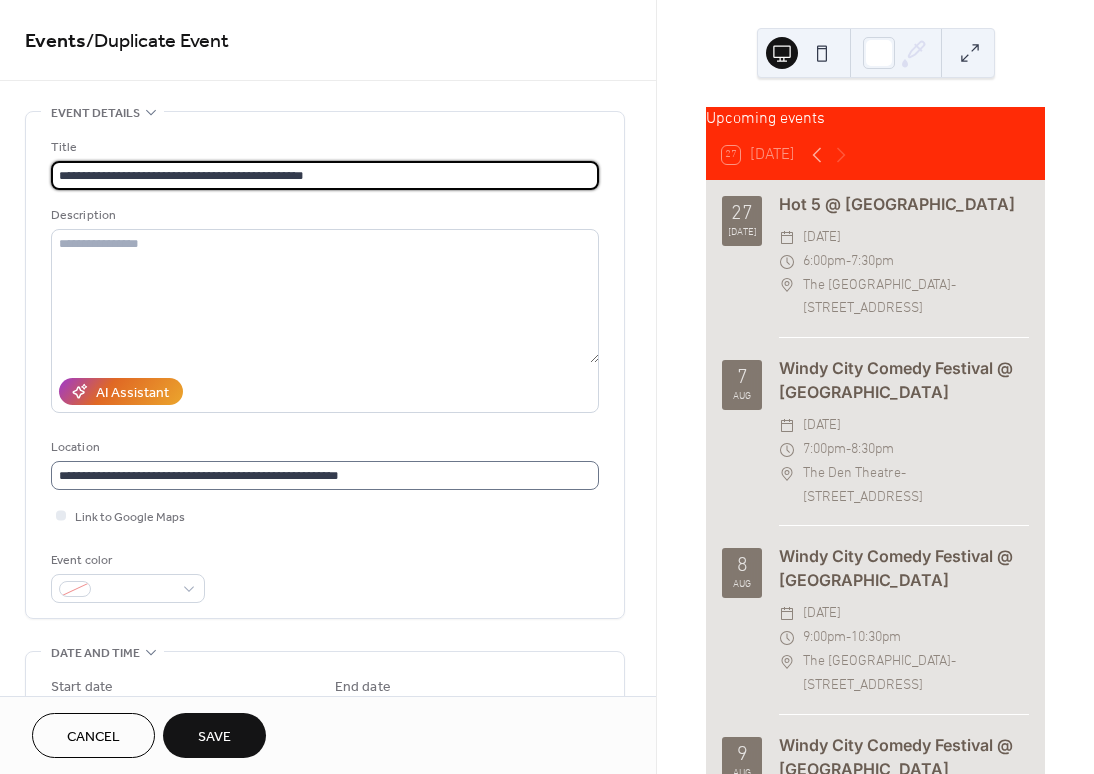 type on "**********" 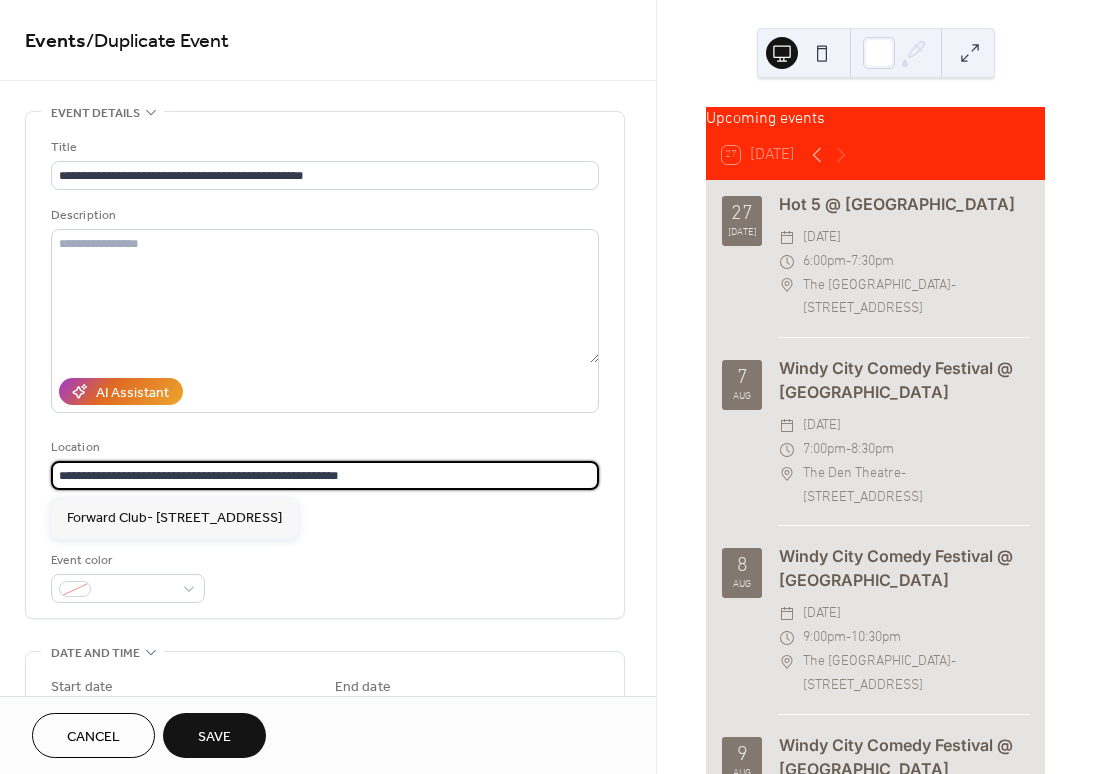 click on "**********" at bounding box center [325, 475] 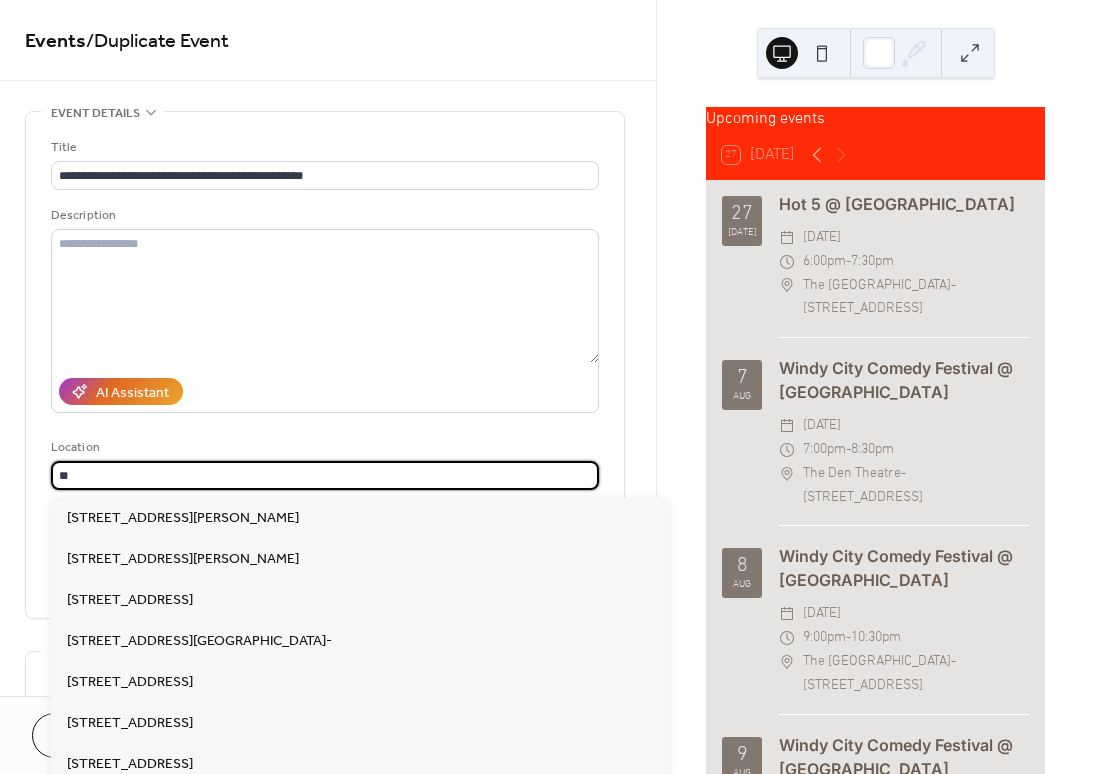 type on "*" 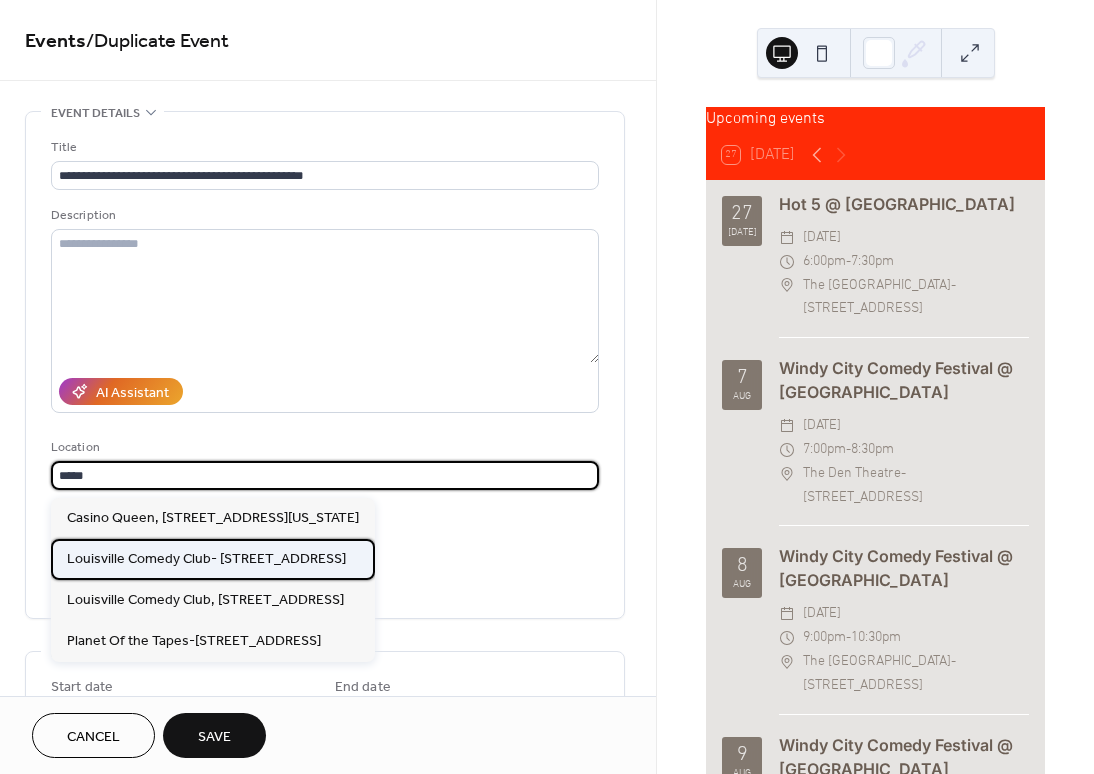click on "Louisville Comedy Club- 110 W Main St, Louisville, KY 40202" at bounding box center (206, 559) 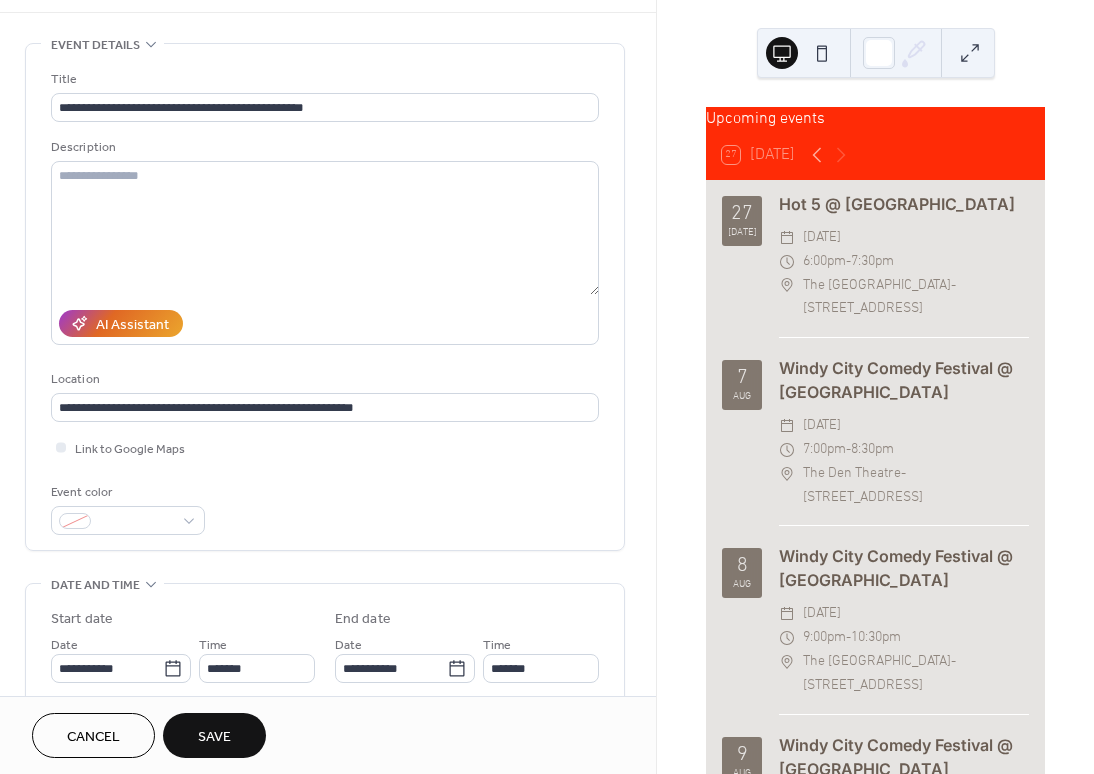 scroll, scrollTop: 137, scrollLeft: 0, axis: vertical 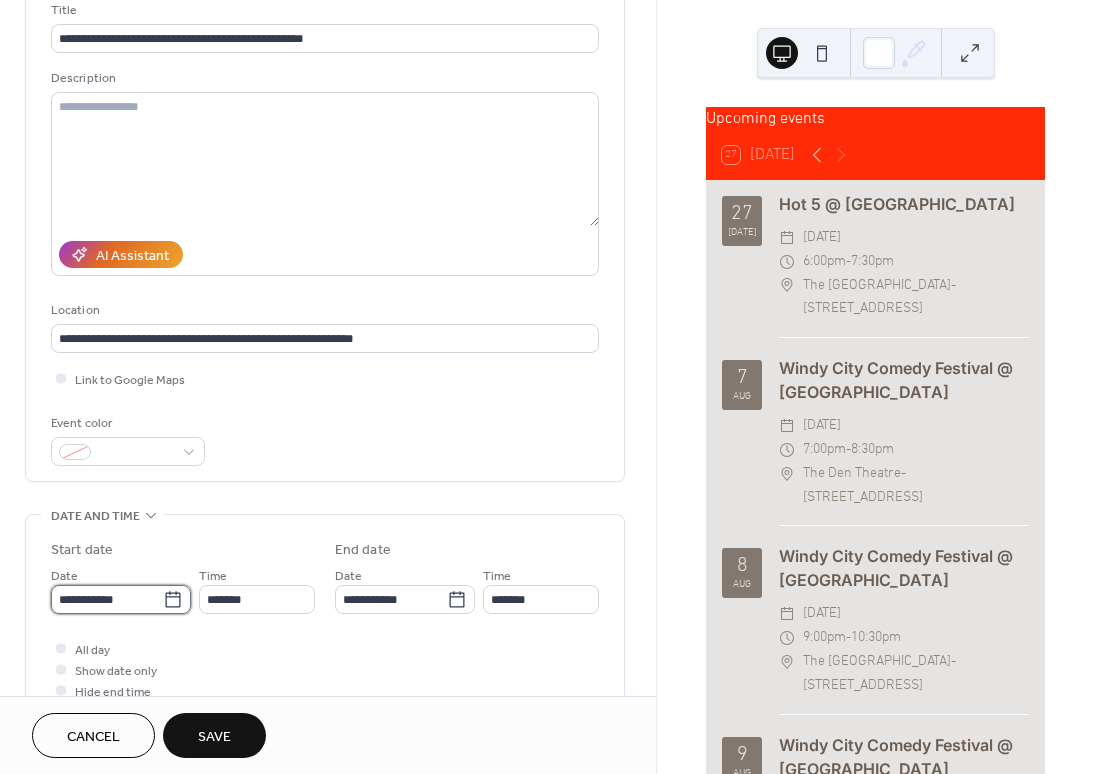 click on "**********" at bounding box center [107, 599] 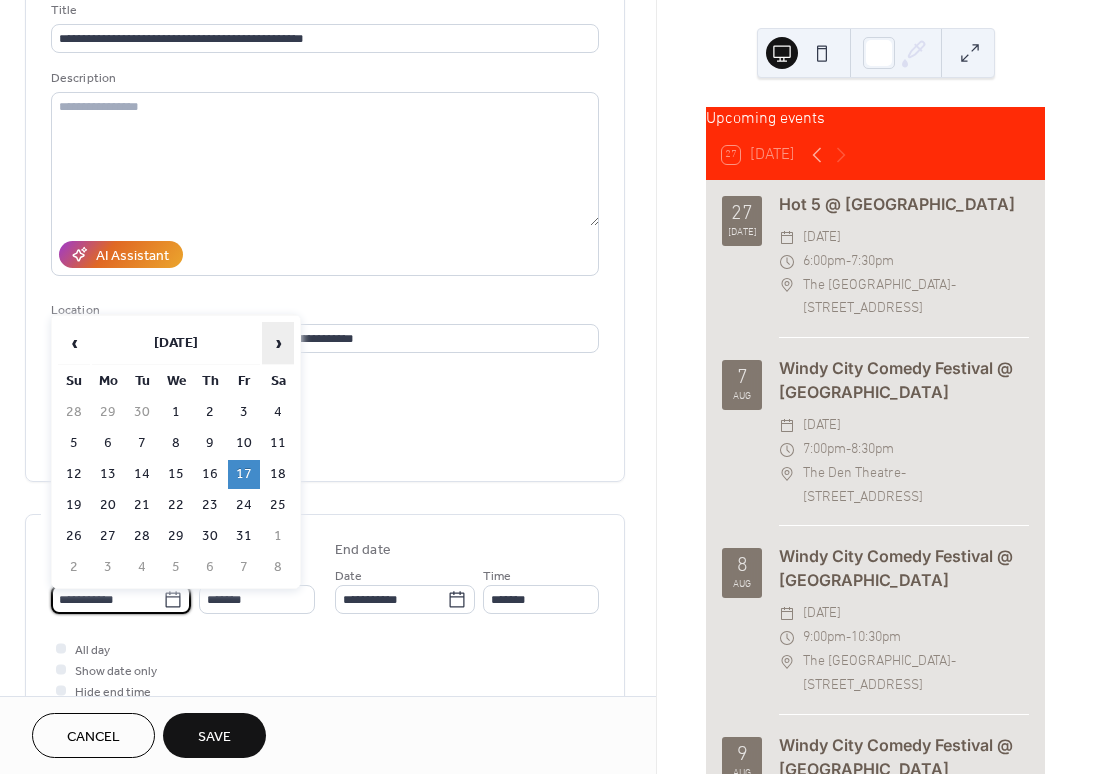 click on "›" at bounding box center [278, 343] 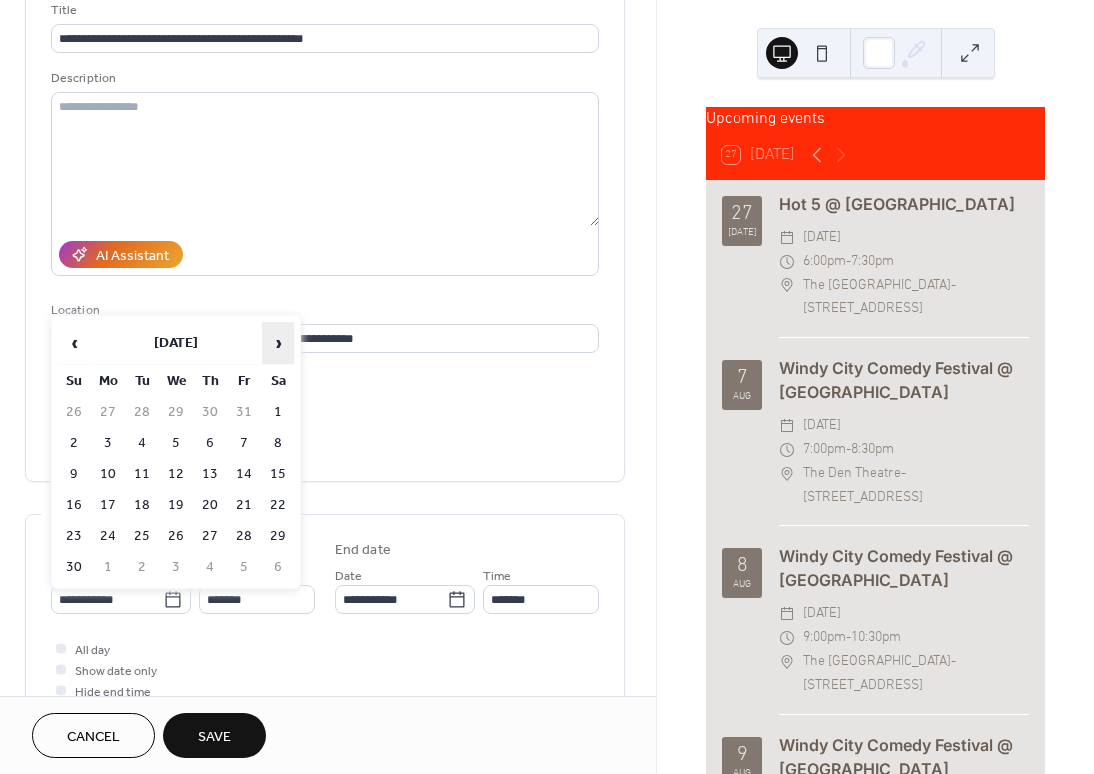 click on "›" at bounding box center (278, 343) 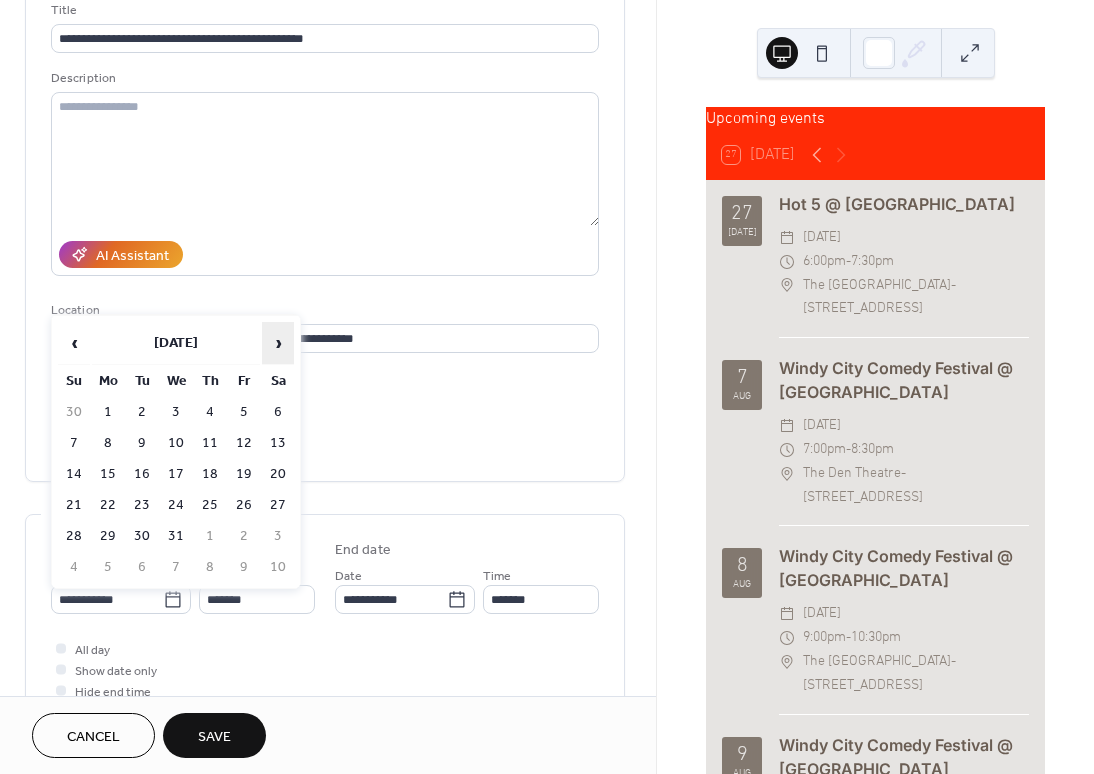 click on "›" at bounding box center [278, 343] 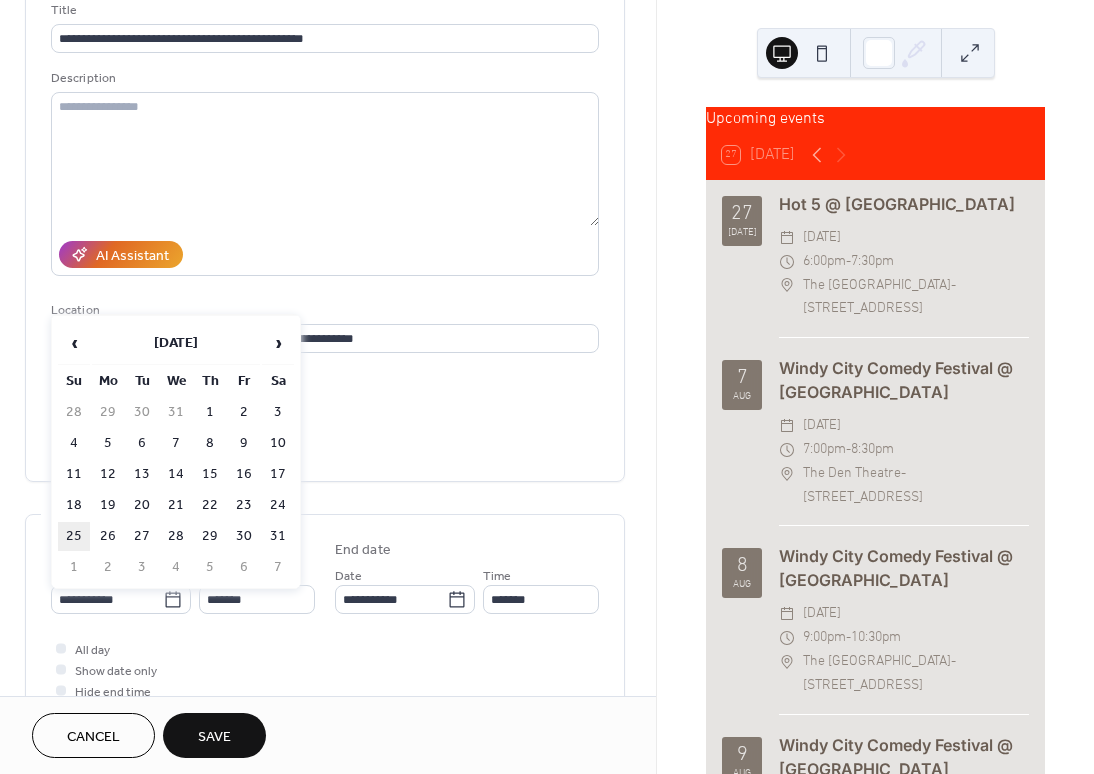 click on "25" at bounding box center [74, 536] 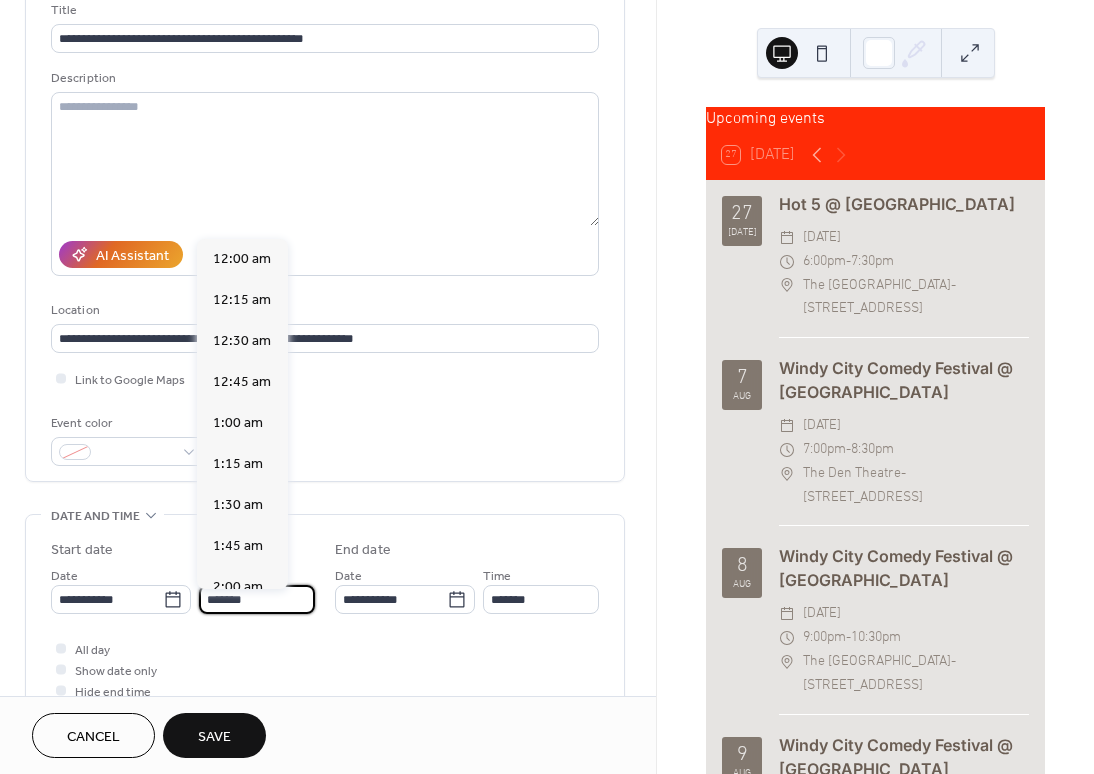 click on "*******" at bounding box center [257, 599] 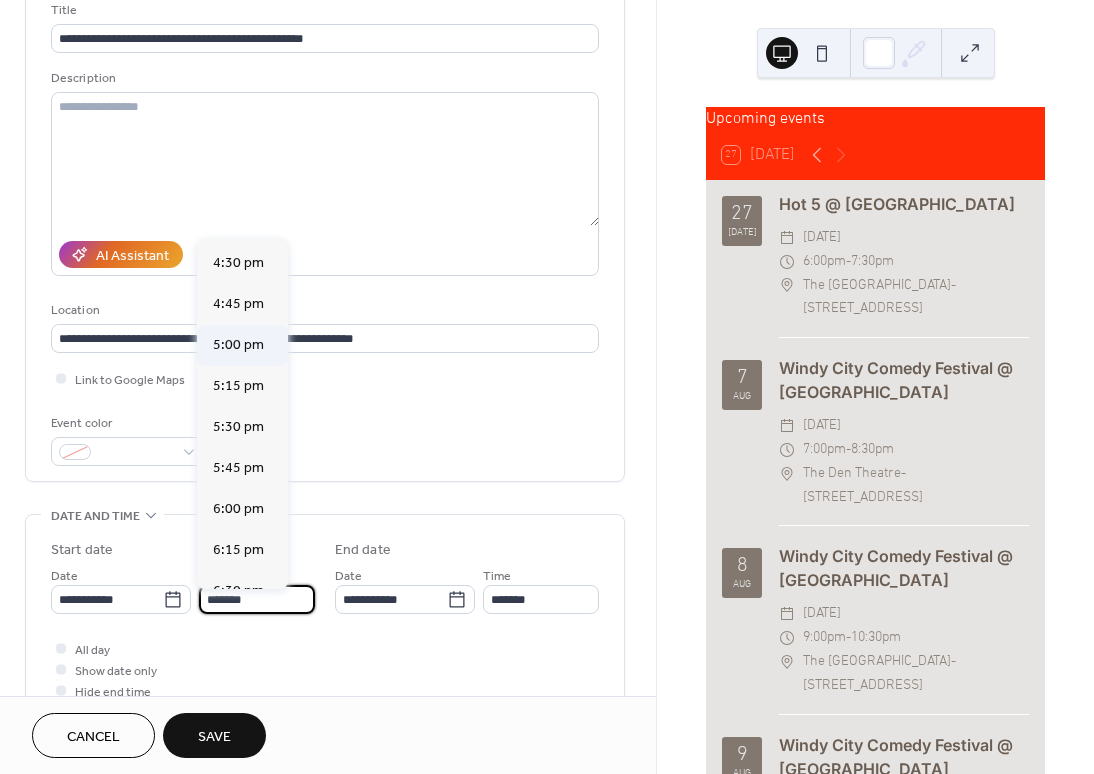 scroll, scrollTop: 2363, scrollLeft: 0, axis: vertical 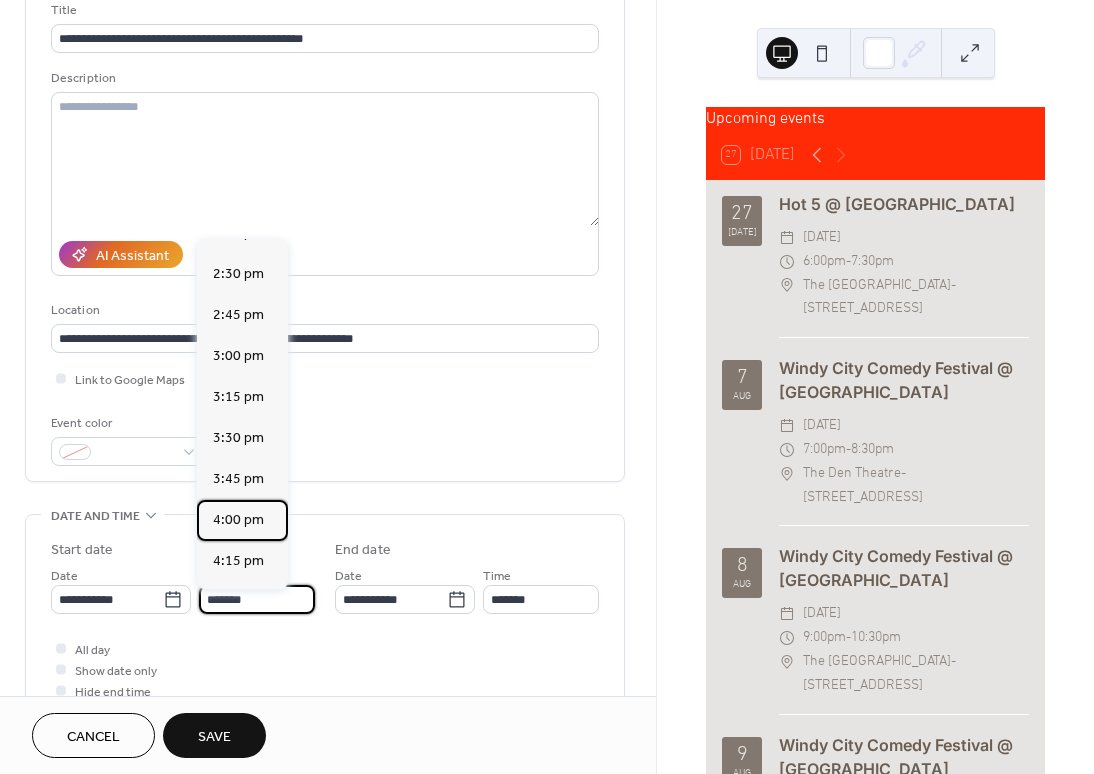 click on "4:00 pm" at bounding box center (238, 520) 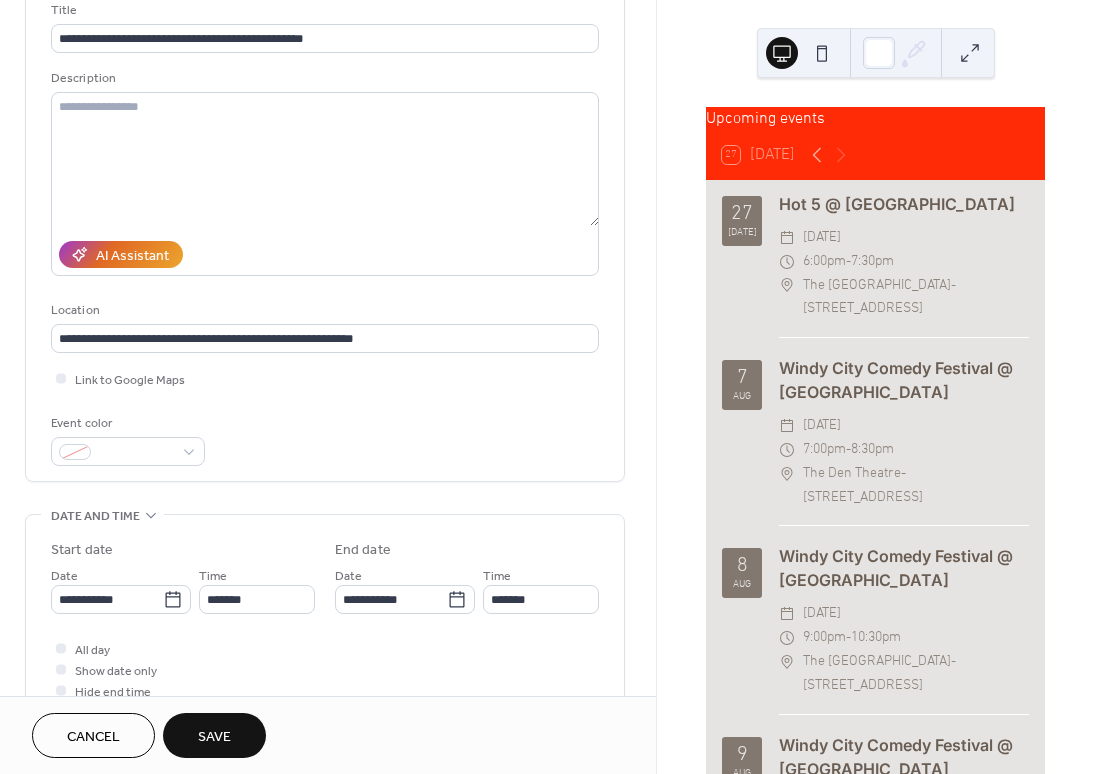 type on "*******" 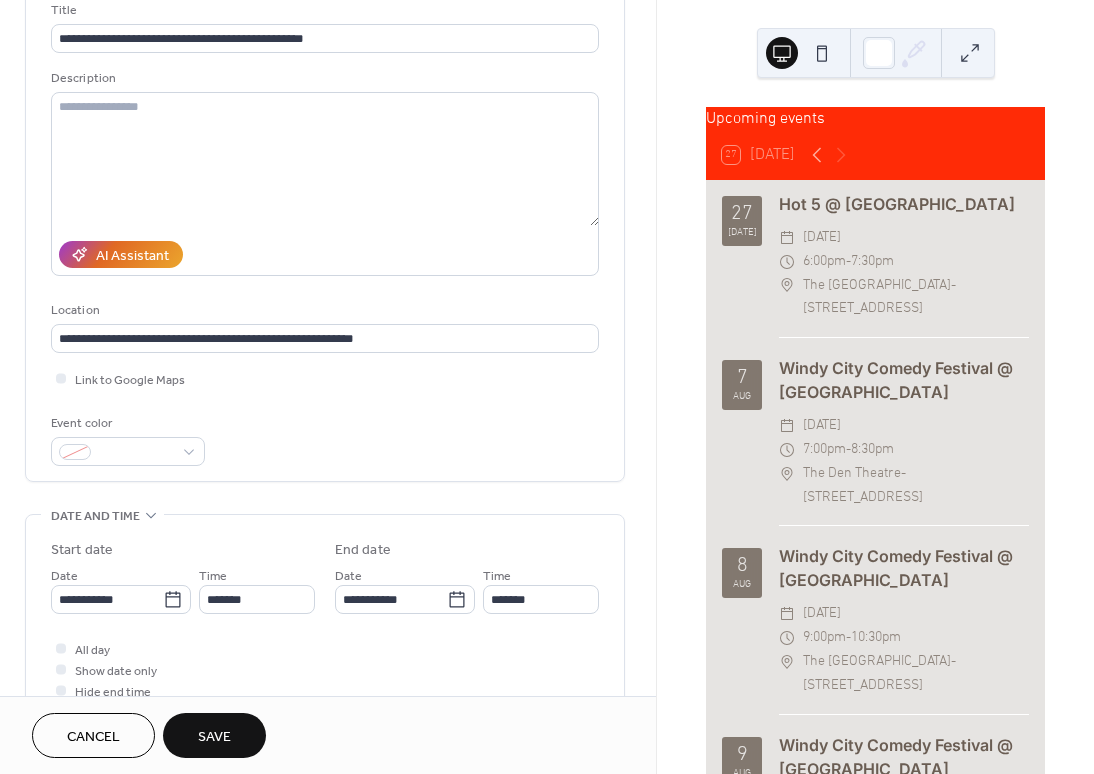 type on "*******" 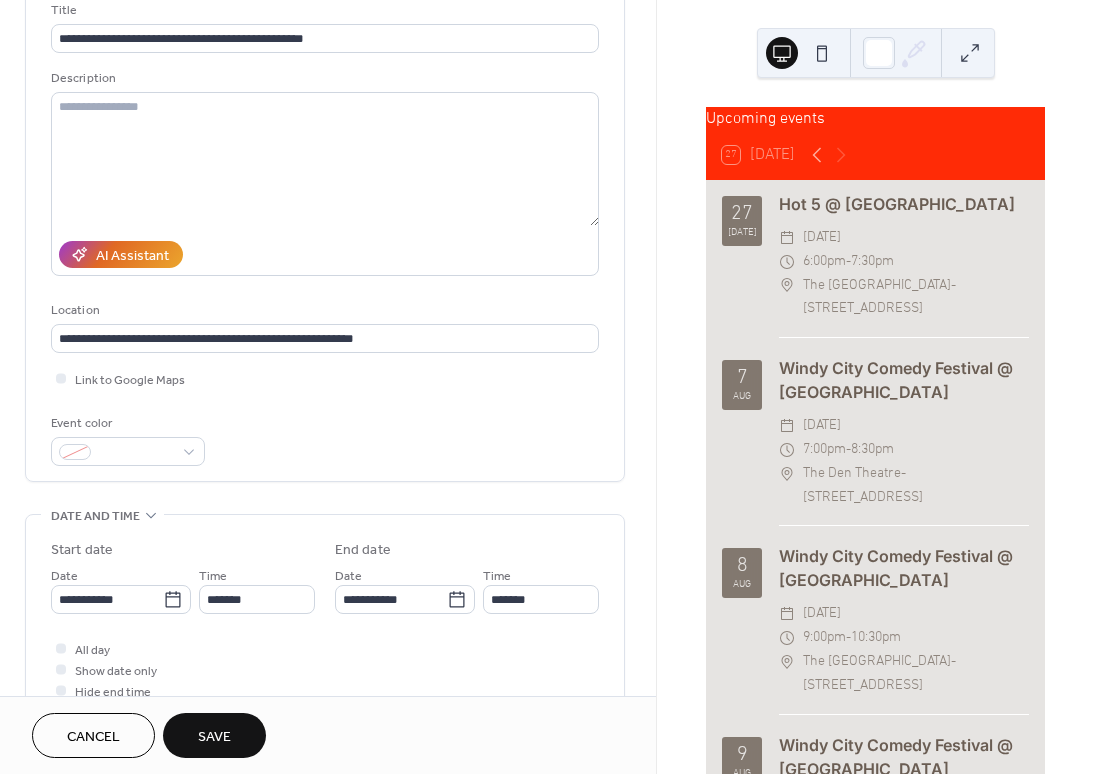click on "Save" at bounding box center [214, 737] 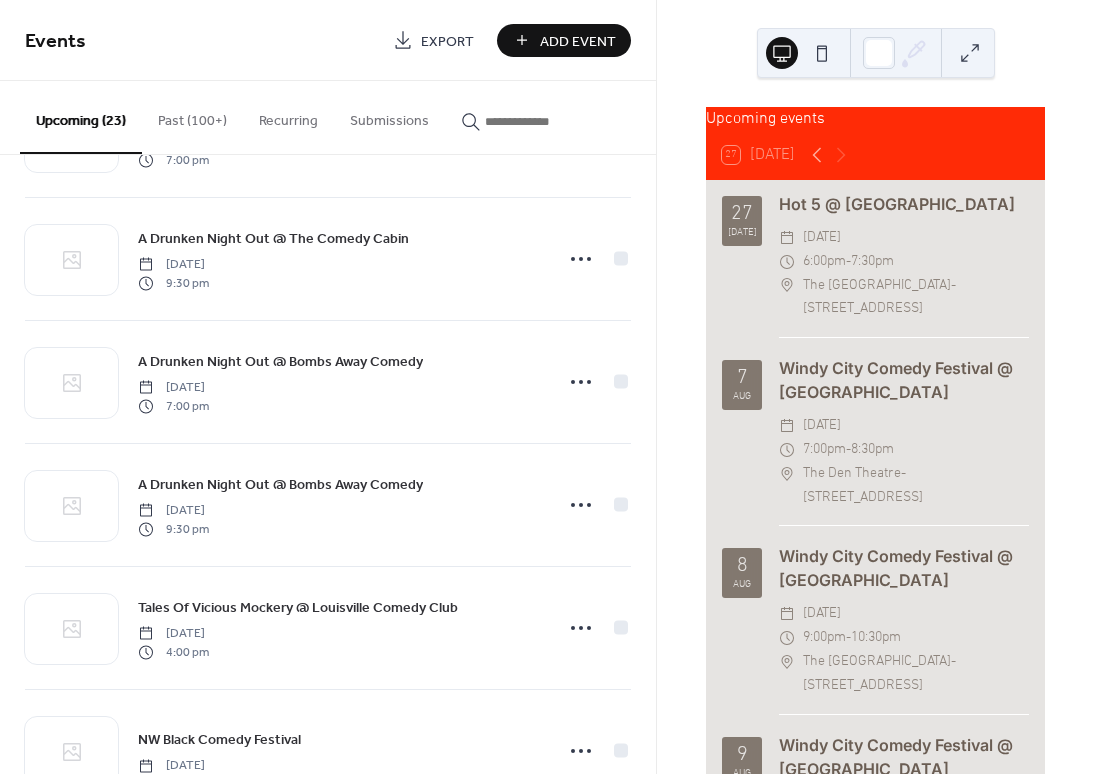scroll, scrollTop: 2269, scrollLeft: 0, axis: vertical 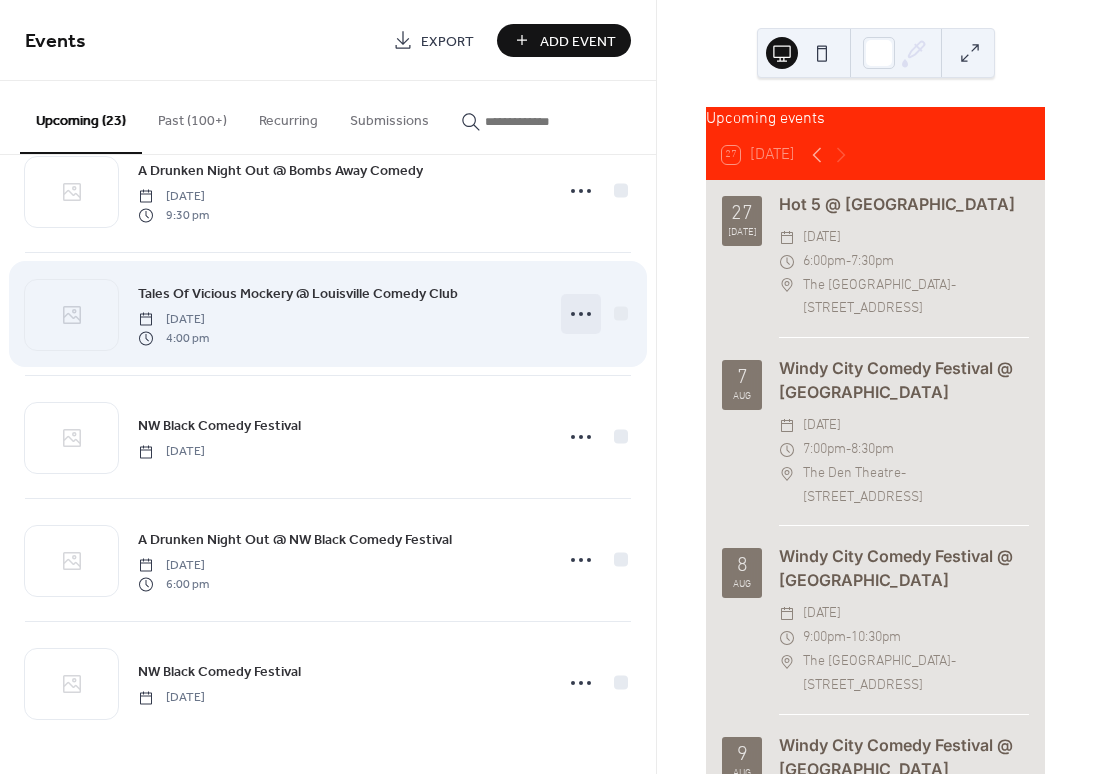 click 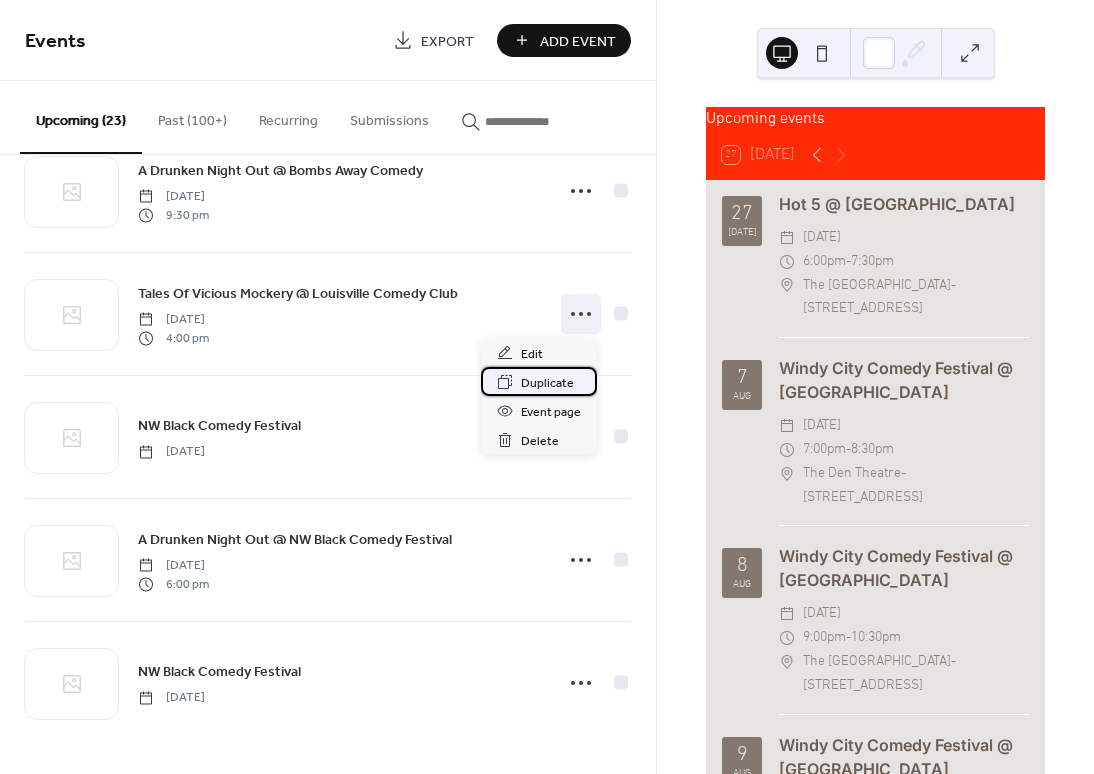 click on "Duplicate" at bounding box center [547, 383] 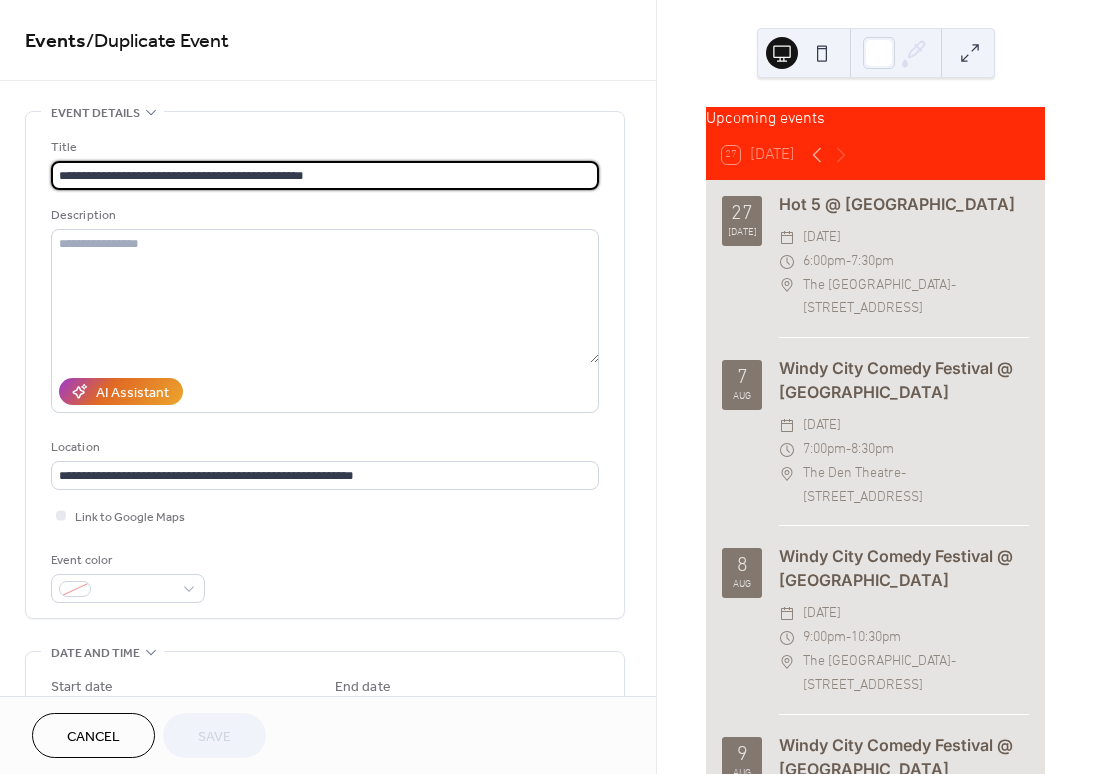 drag, startPoint x: 339, startPoint y: 172, endPoint x: 208, endPoint y: 178, distance: 131.13733 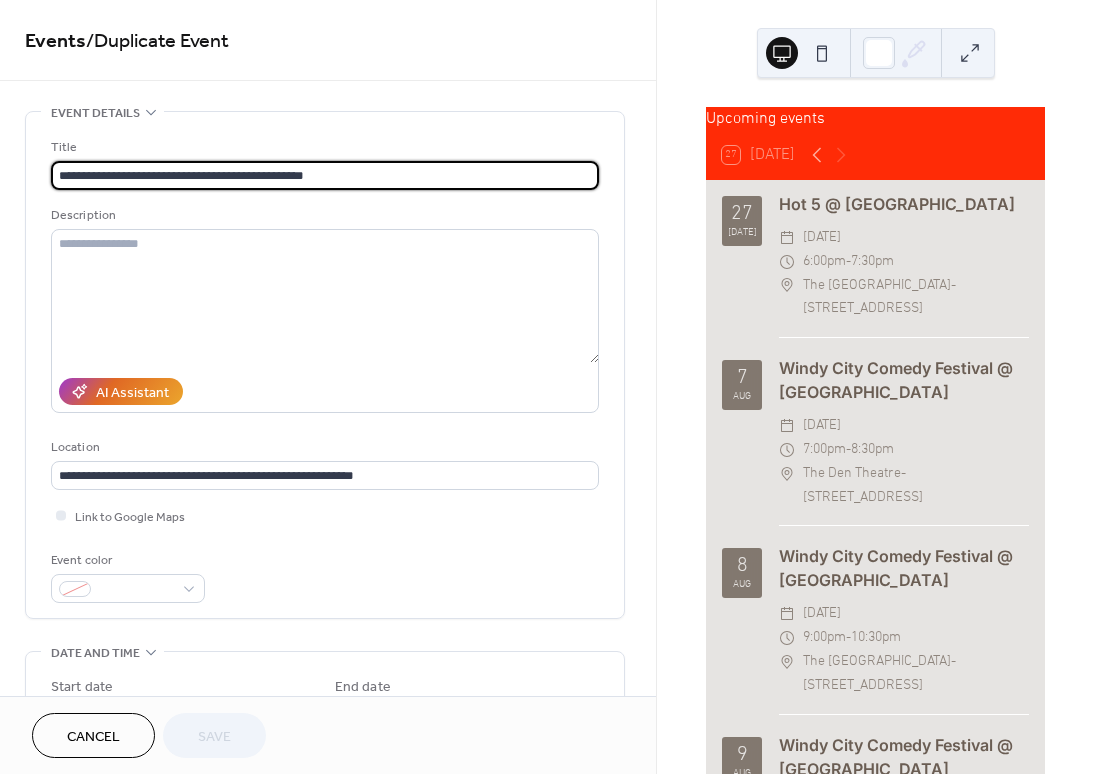 click on "**********" at bounding box center (325, 175) 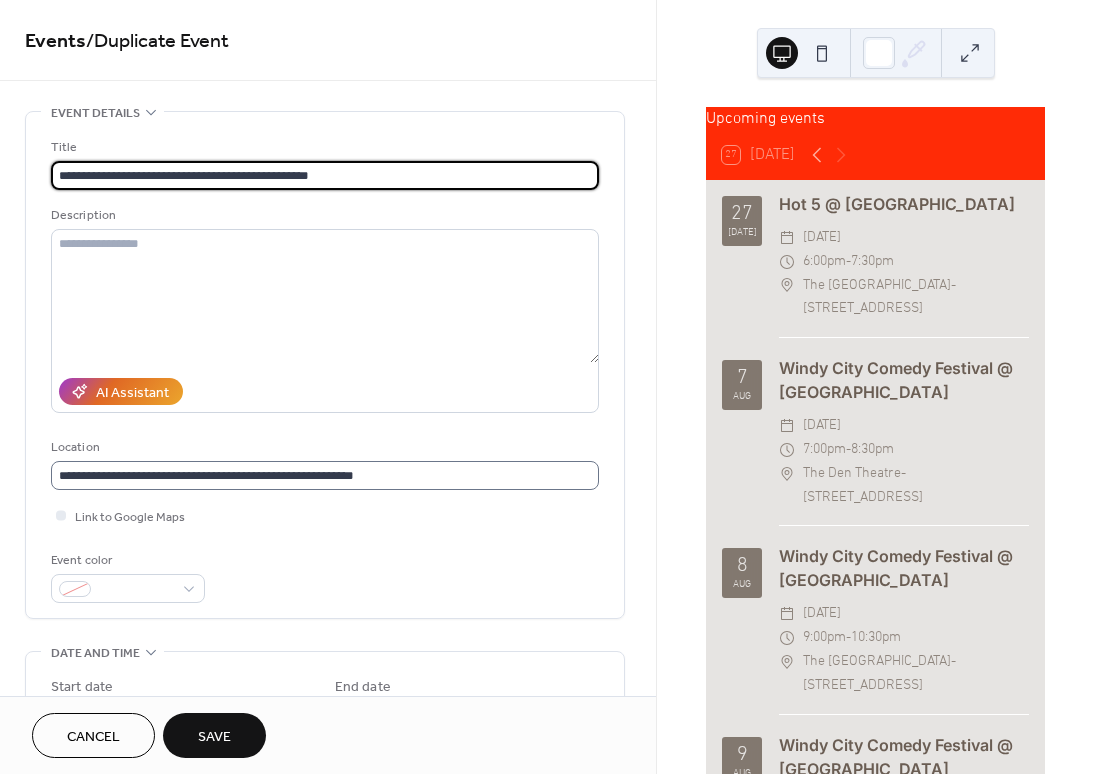 type on "**********" 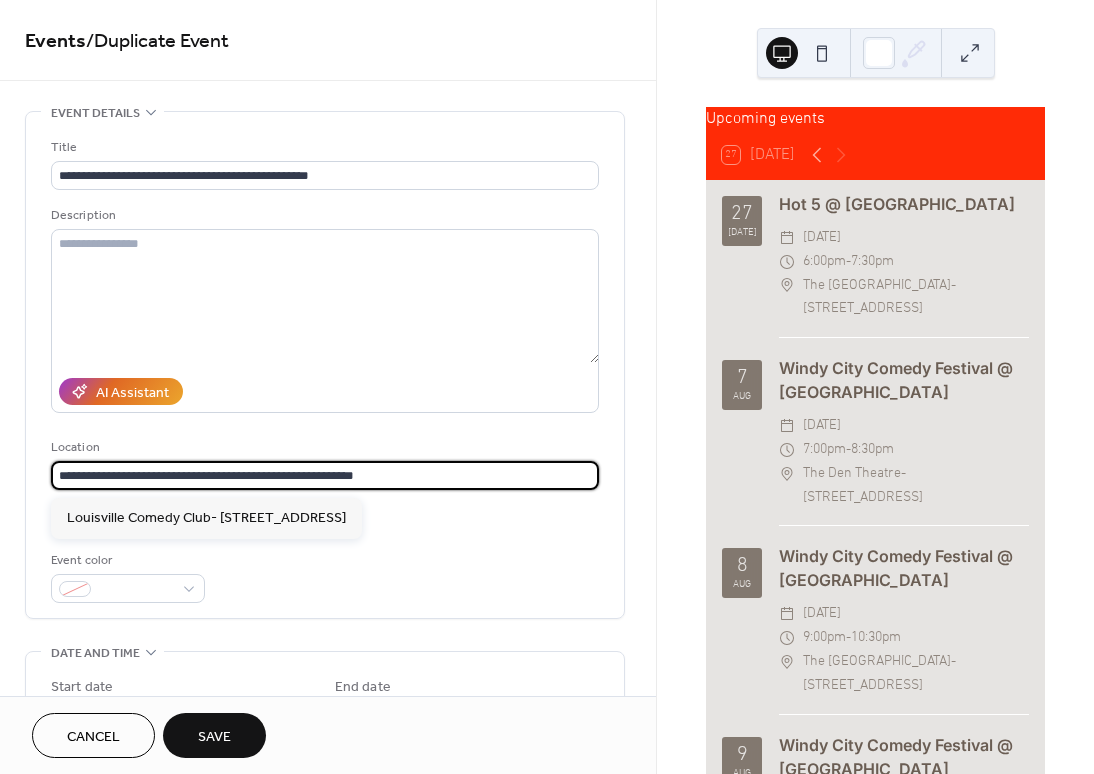 click on "**********" at bounding box center (325, 475) 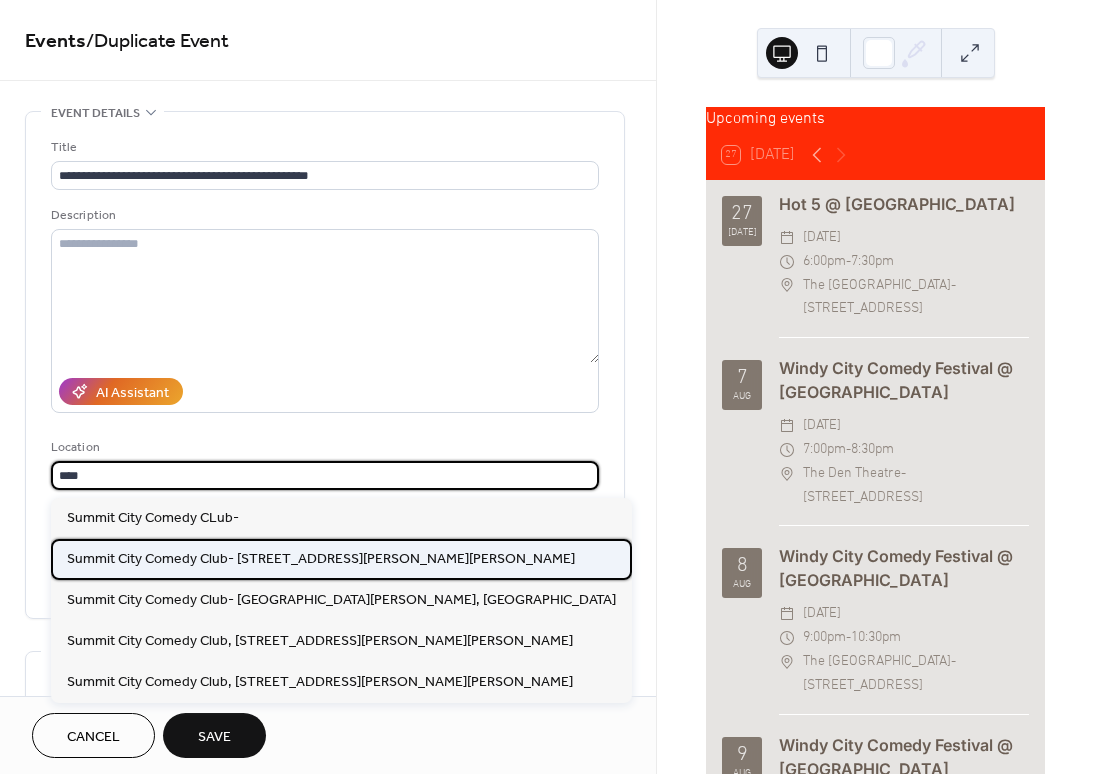 click on "Summit City Comedy Club- 5535 St Joe Rd, Fort Wayne, IN 46835" at bounding box center [321, 559] 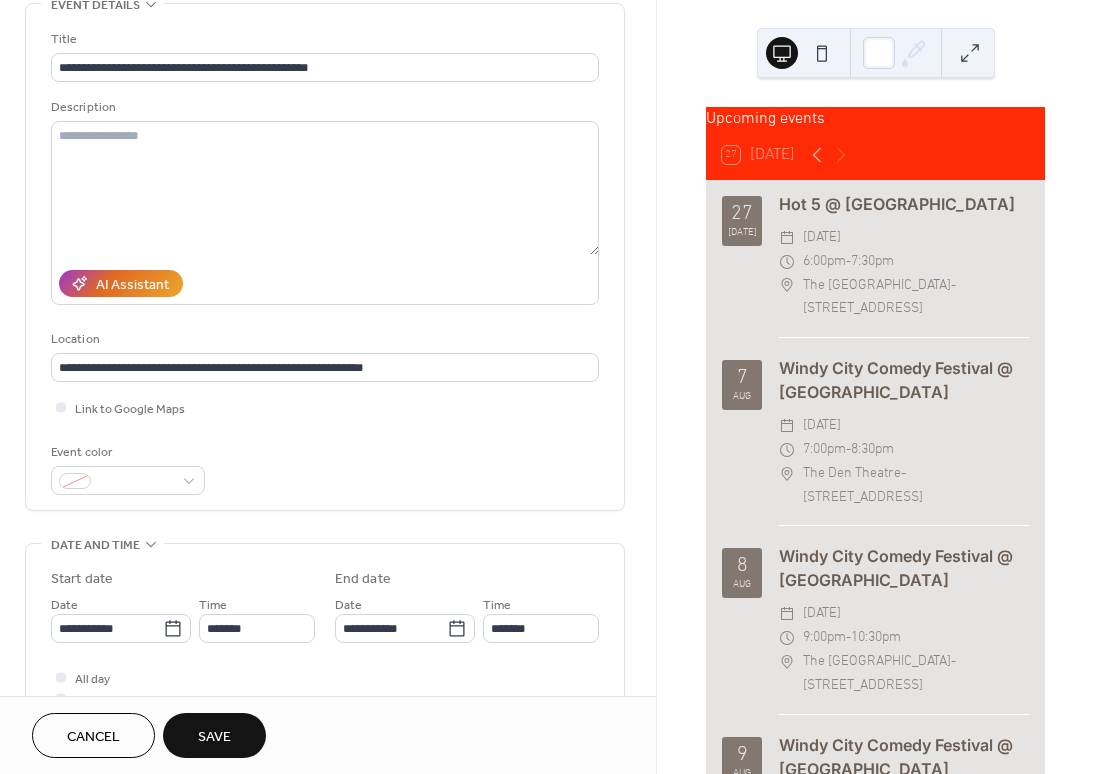 scroll, scrollTop: 139, scrollLeft: 0, axis: vertical 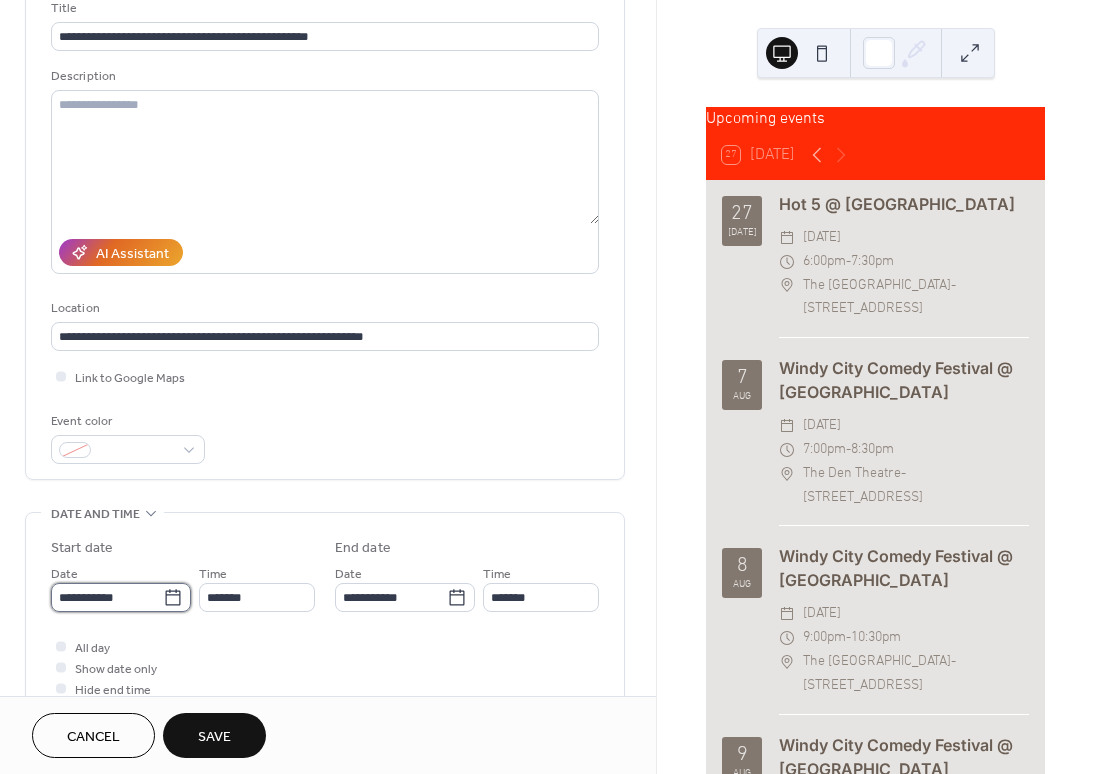 click on "**********" at bounding box center [107, 597] 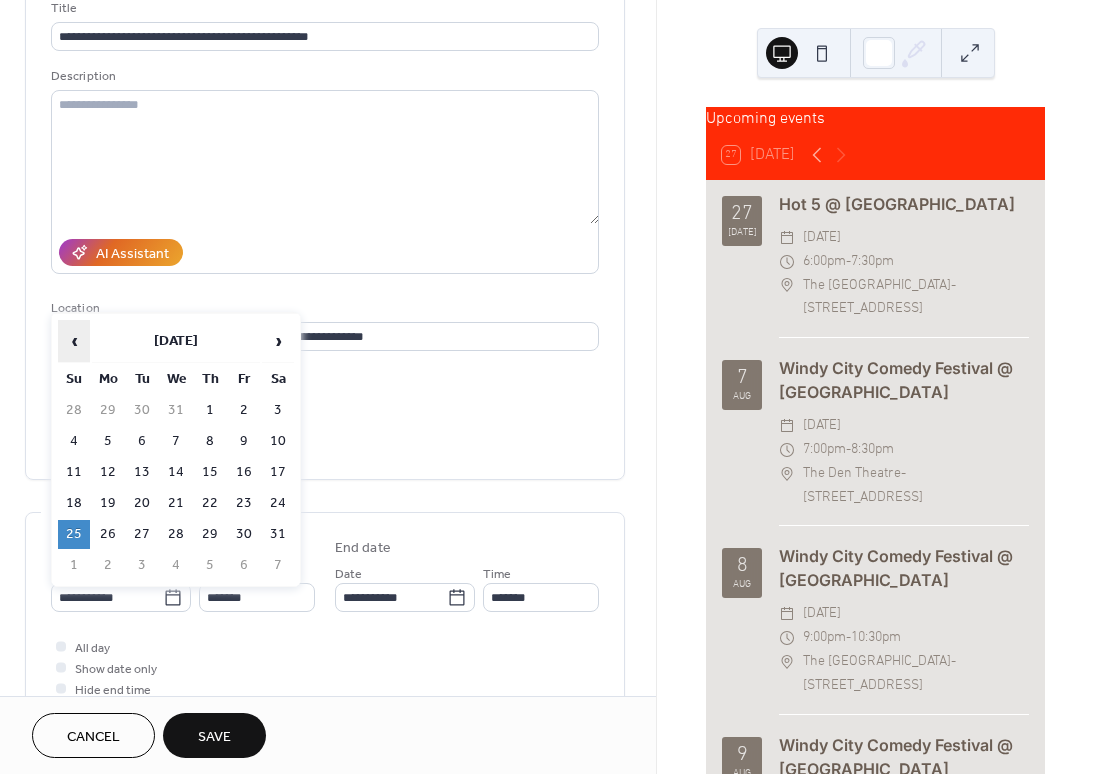click on "‹" at bounding box center (74, 341) 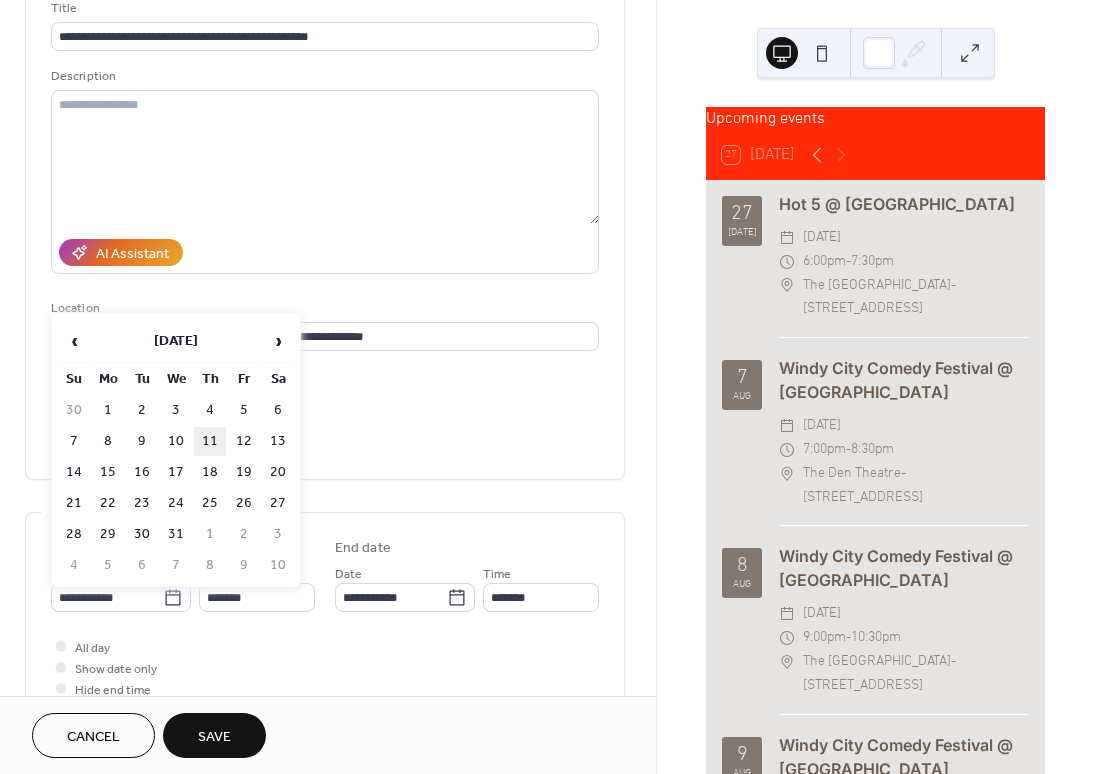 click on "11" at bounding box center [210, 441] 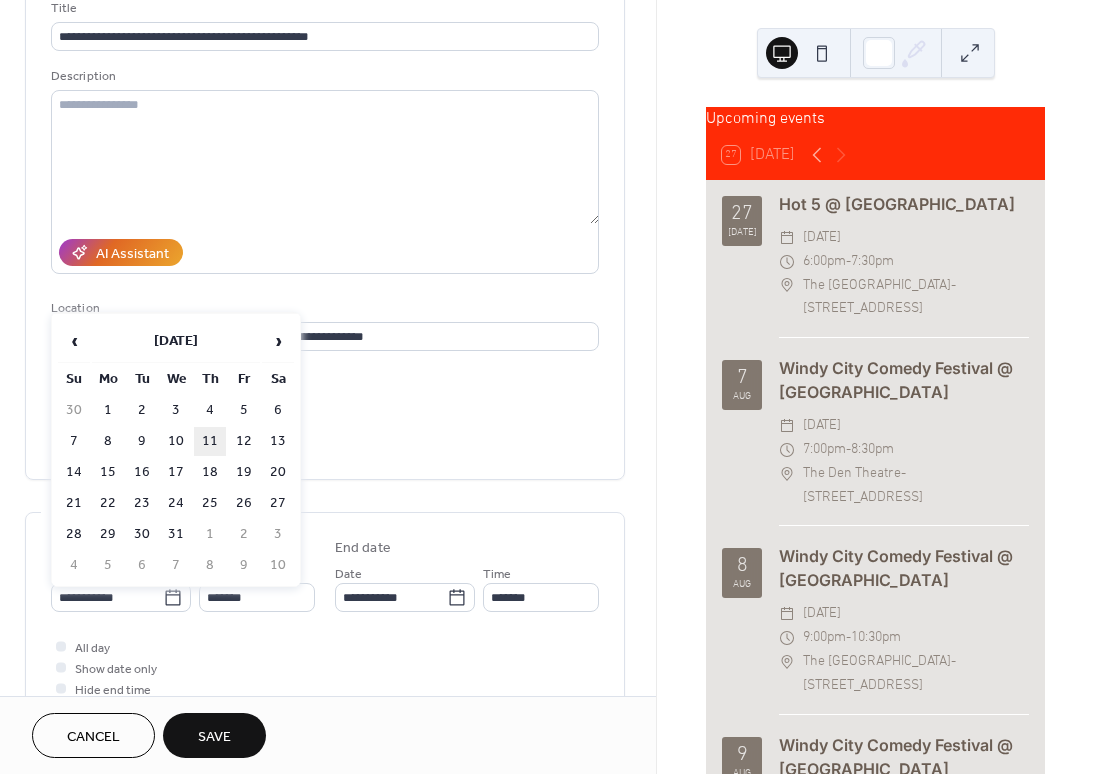 type on "**********" 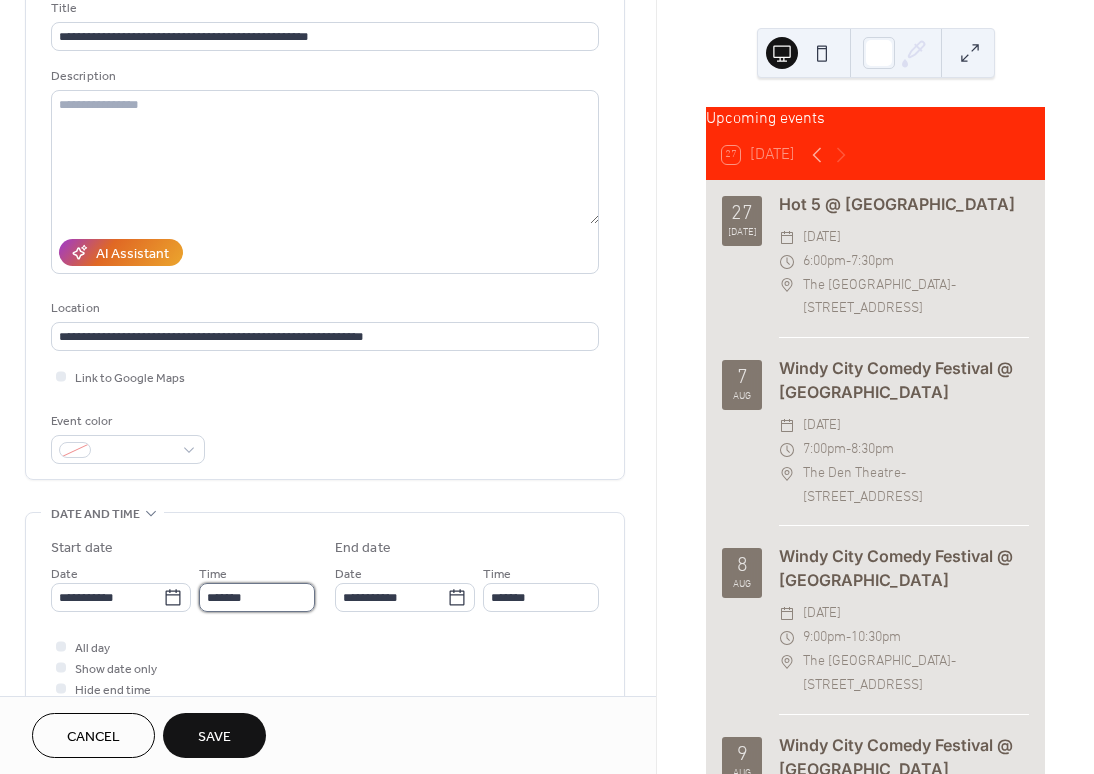 click on "*******" at bounding box center [257, 597] 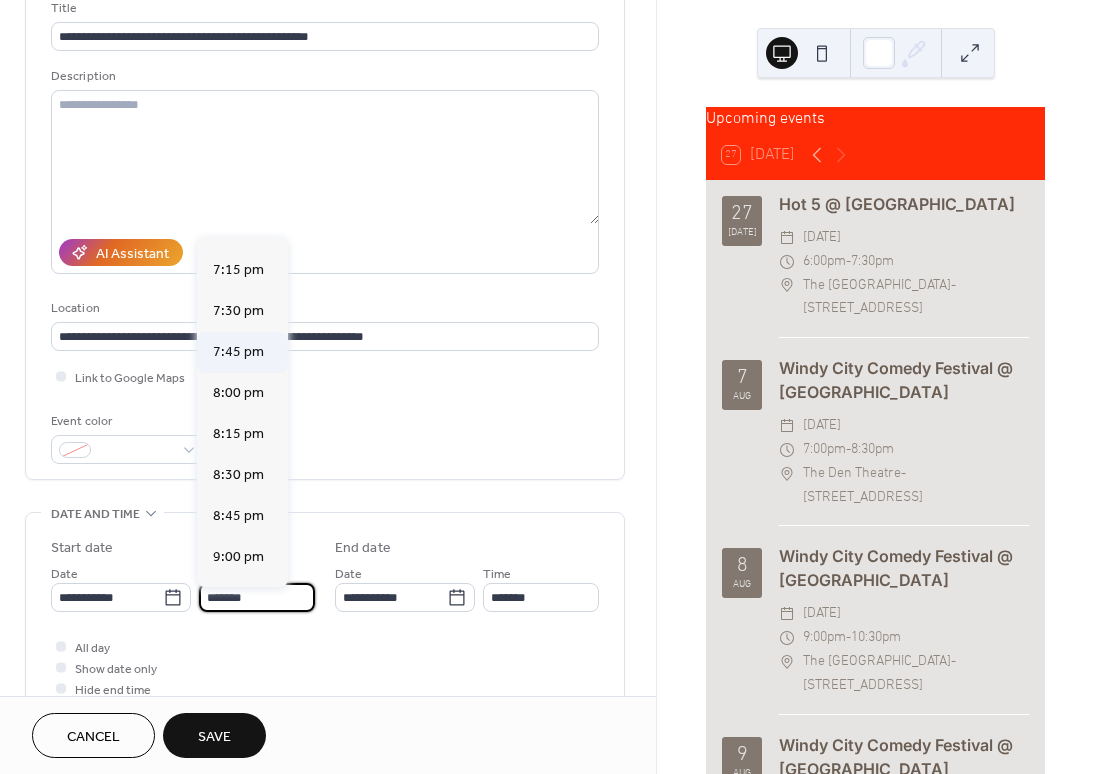 scroll, scrollTop: 3052, scrollLeft: 0, axis: vertical 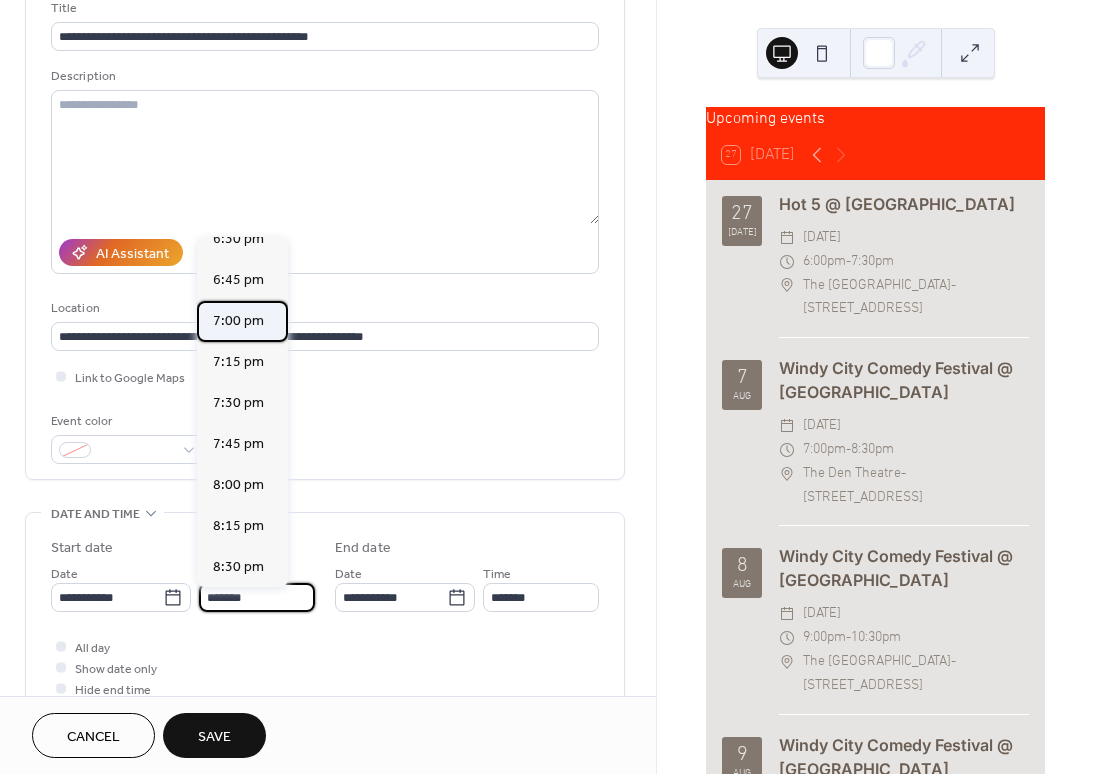 click on "7:00 pm" at bounding box center (238, 321) 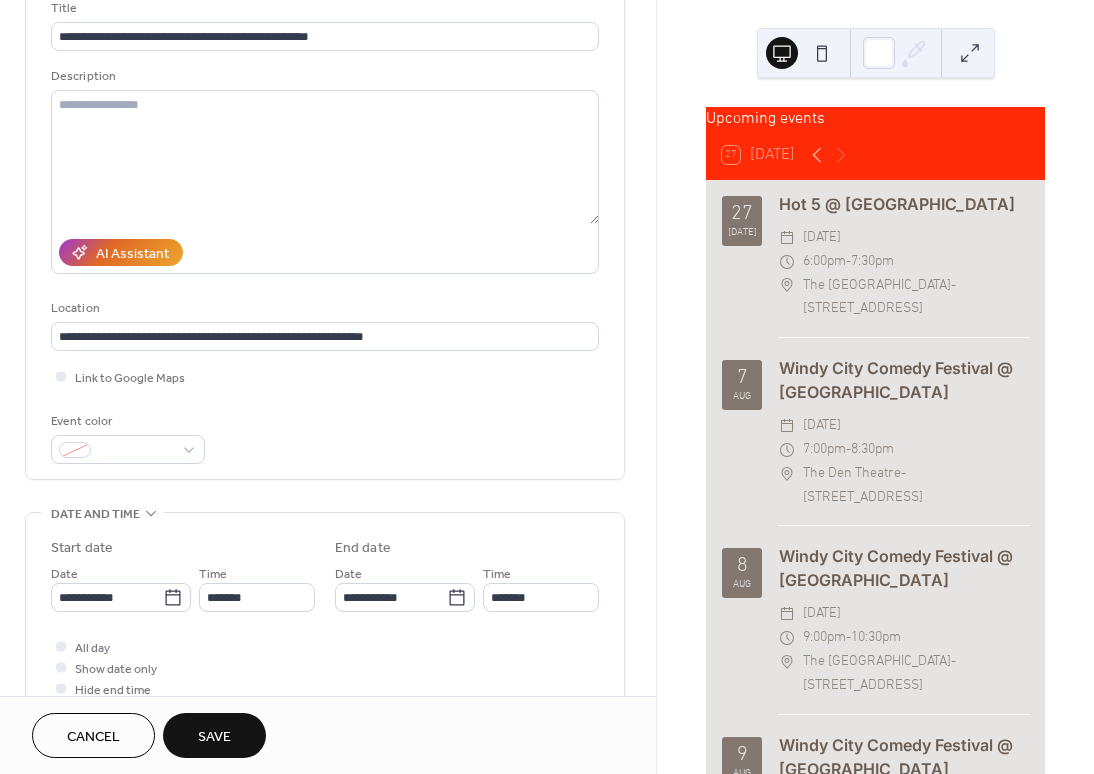 type on "*******" 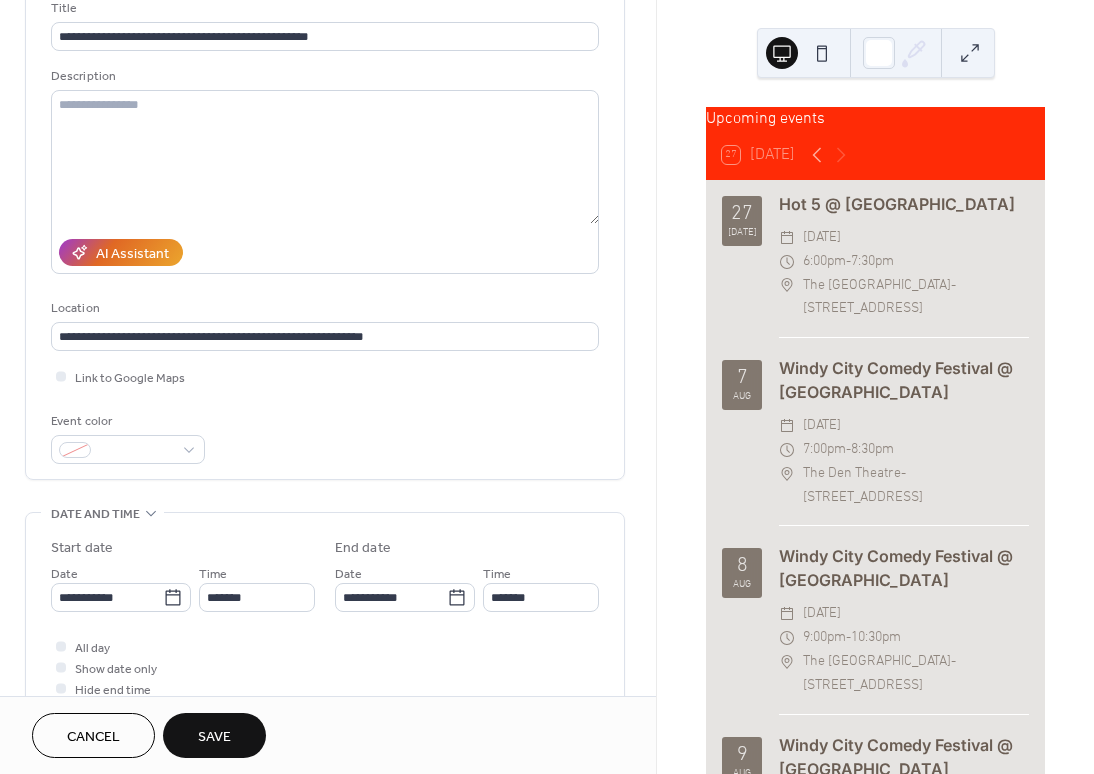 type on "*******" 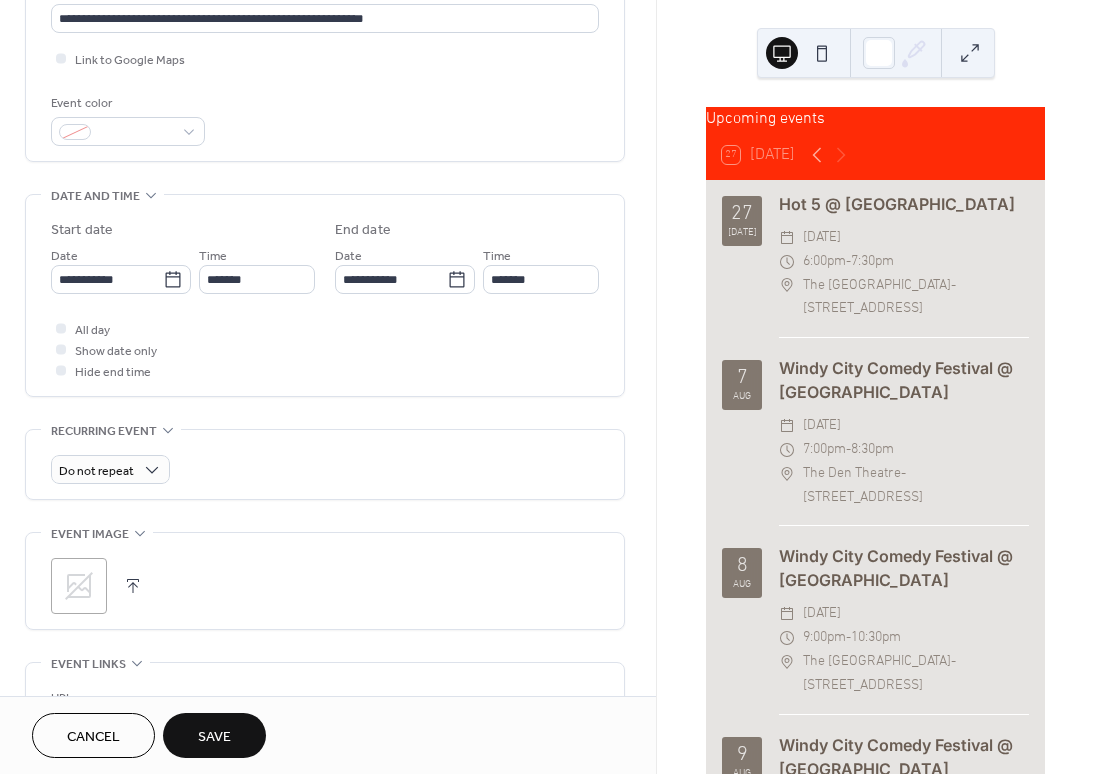scroll, scrollTop: 607, scrollLeft: 0, axis: vertical 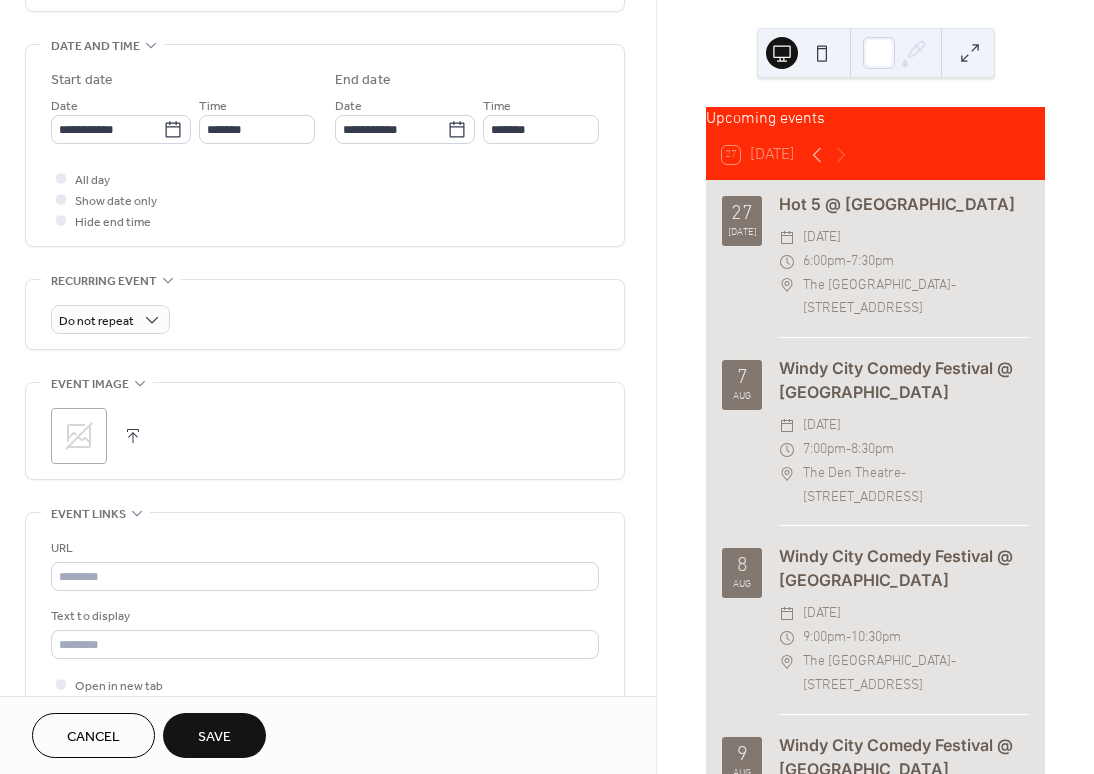 click on "Save" at bounding box center (214, 737) 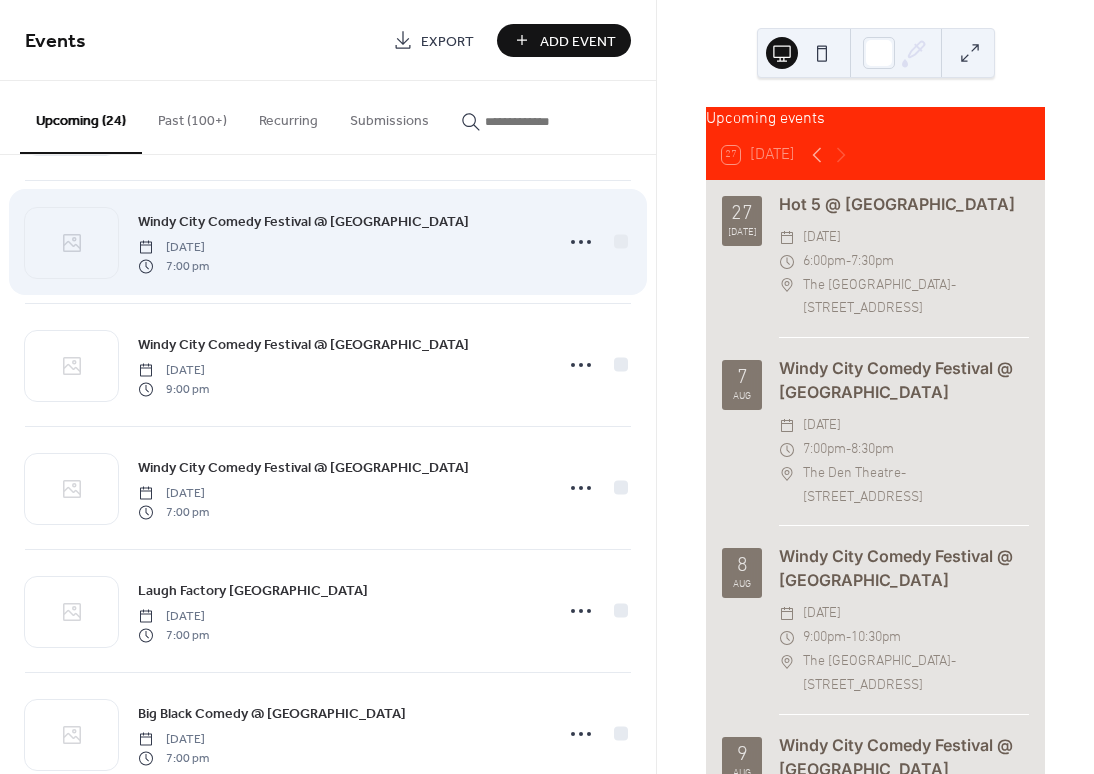 scroll, scrollTop: 0, scrollLeft: 0, axis: both 